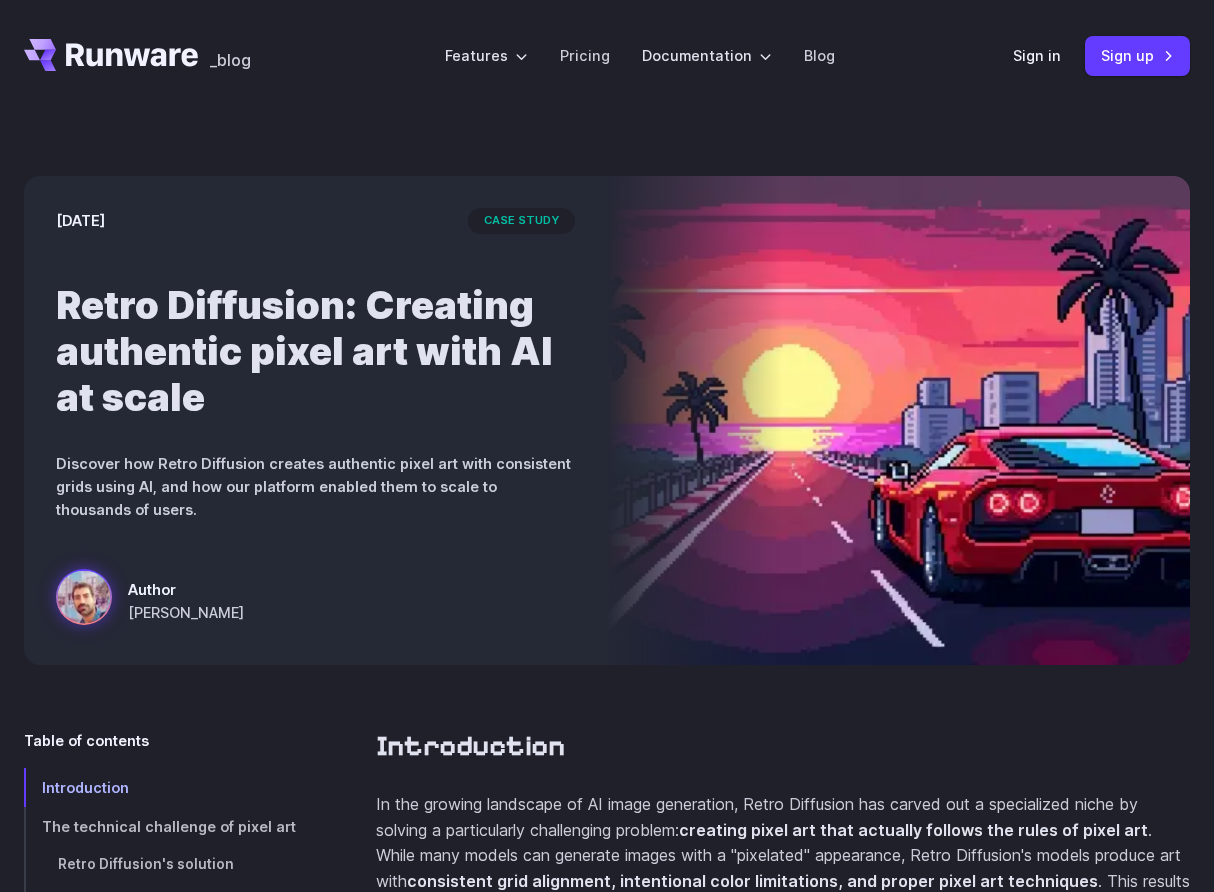 scroll, scrollTop: 0, scrollLeft: 0, axis: both 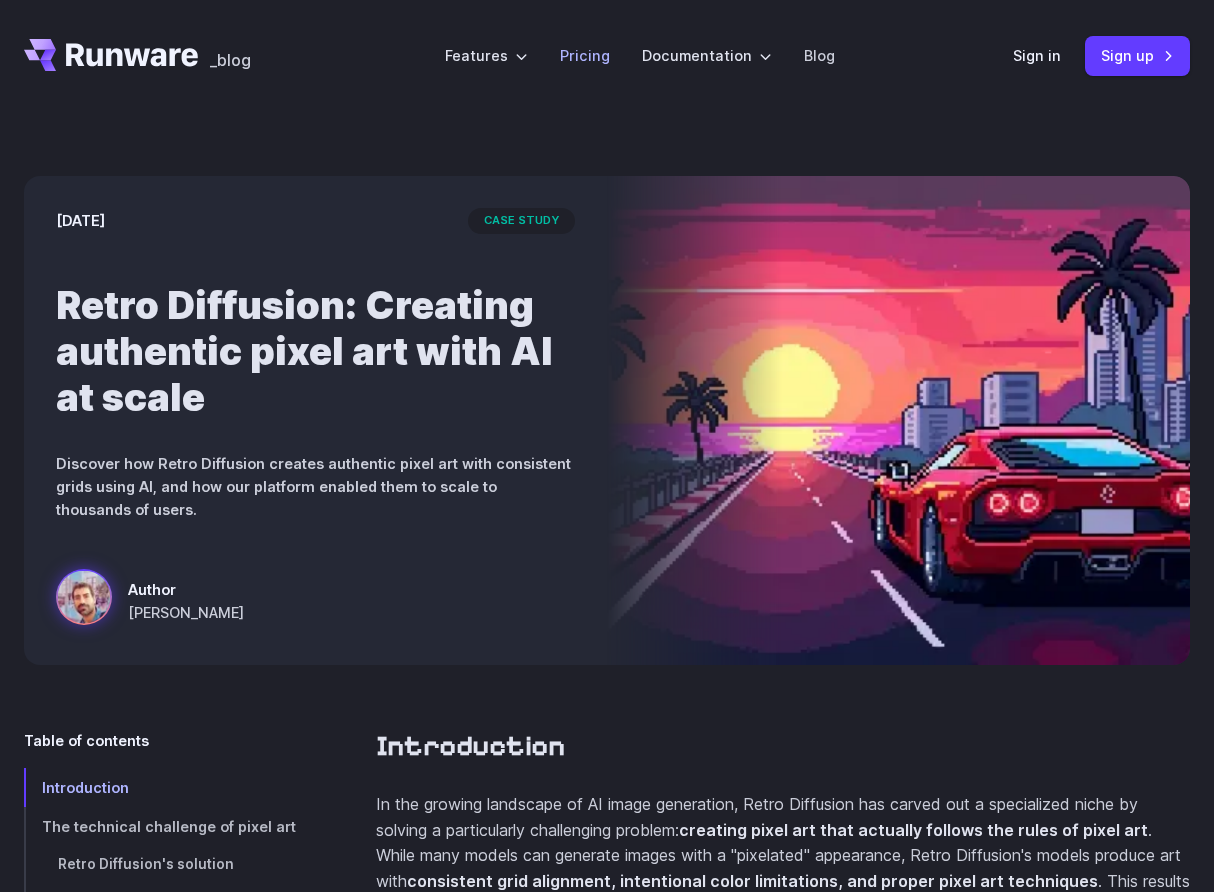 click on "Pricing" at bounding box center [585, 55] 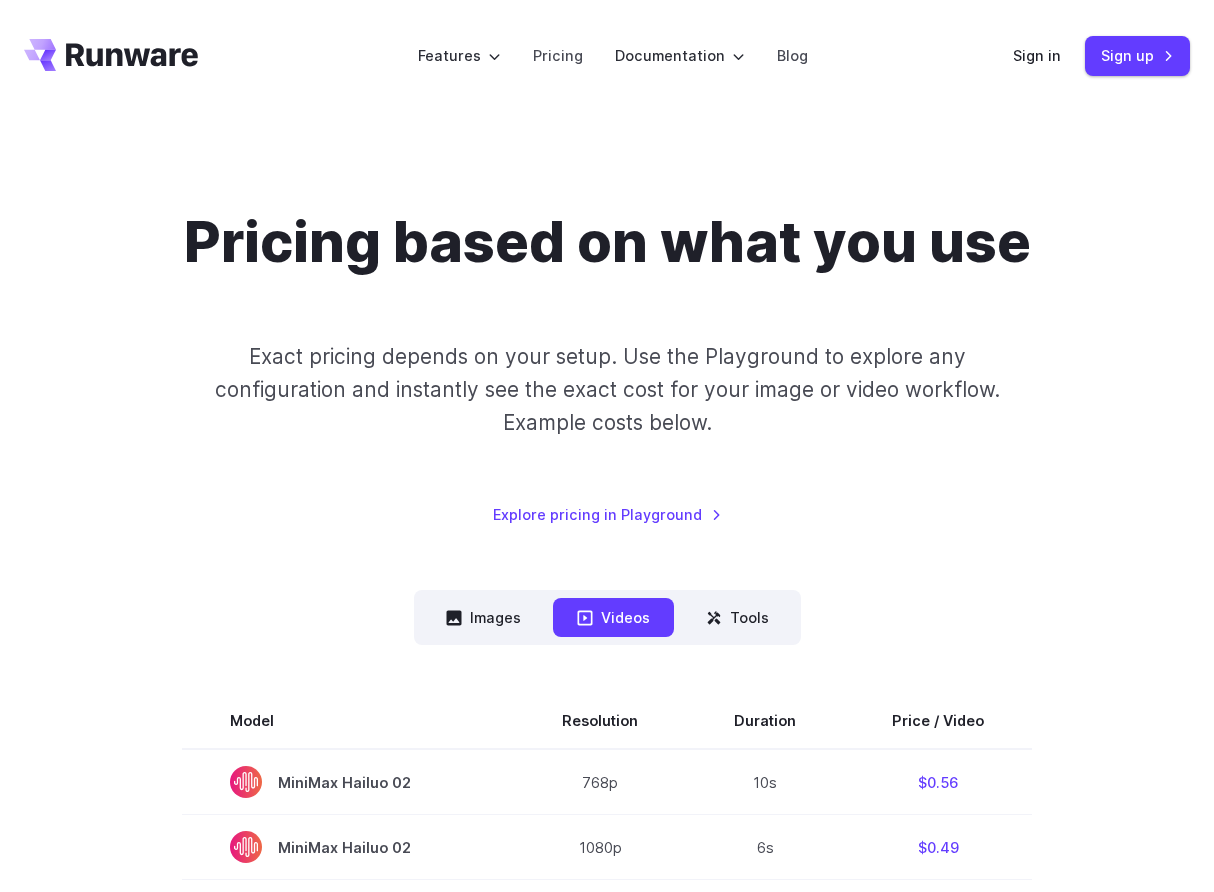 scroll, scrollTop: 0, scrollLeft: 0, axis: both 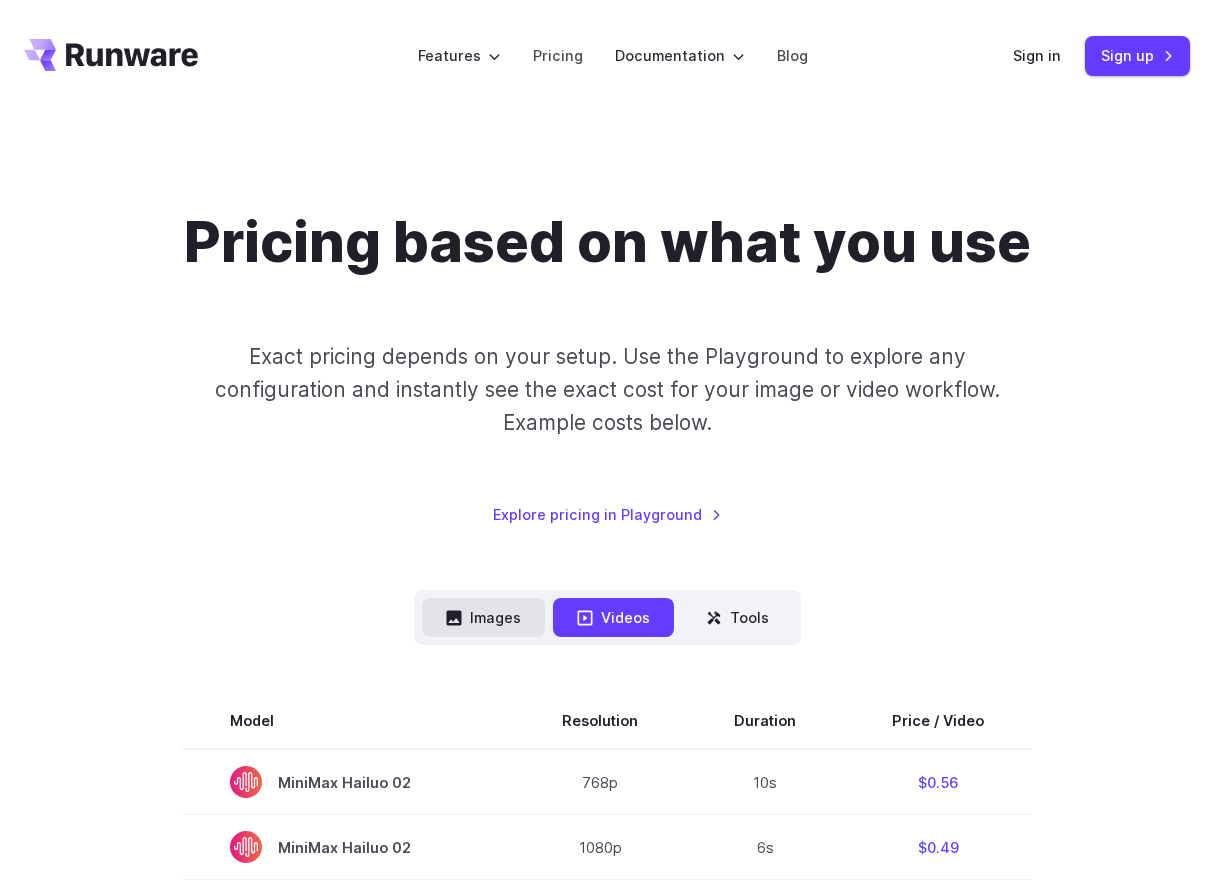 click on "Images" at bounding box center [483, 617] 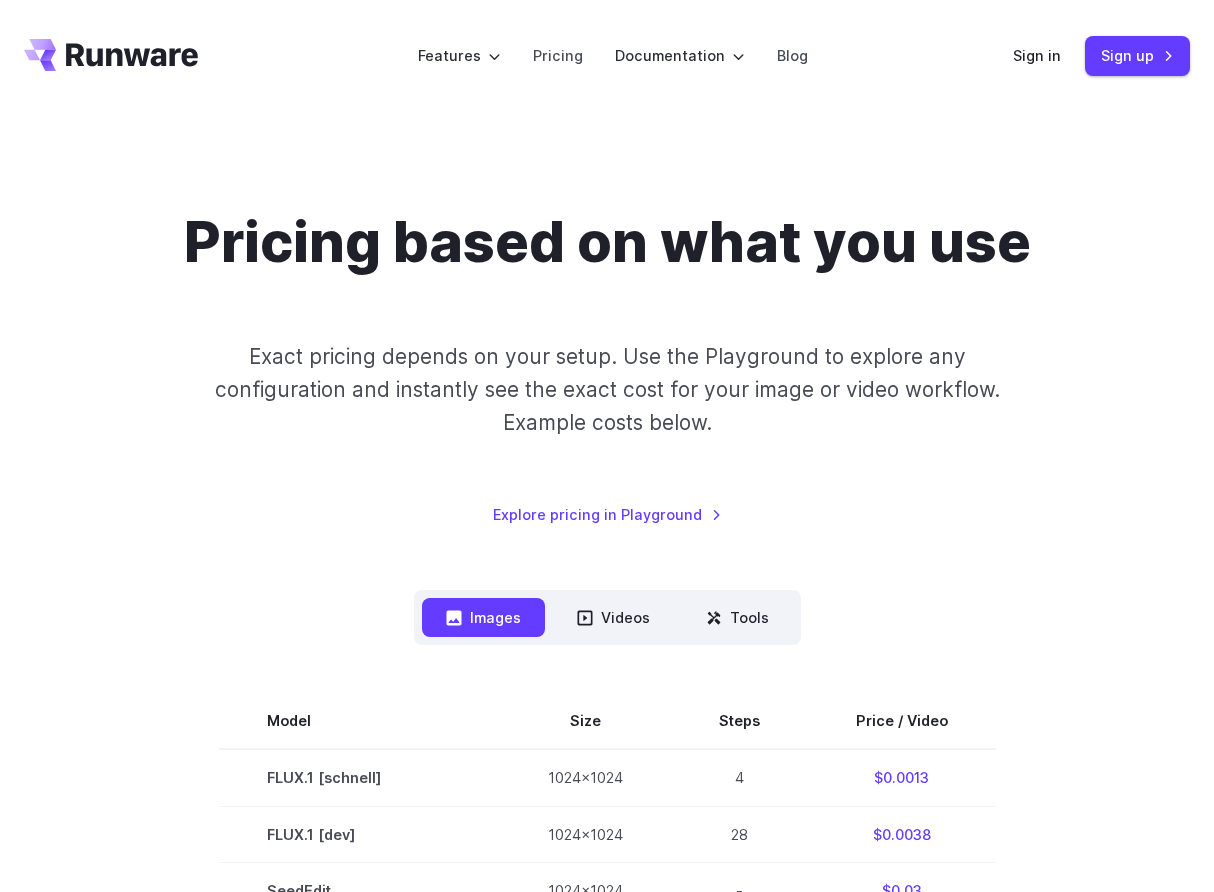click 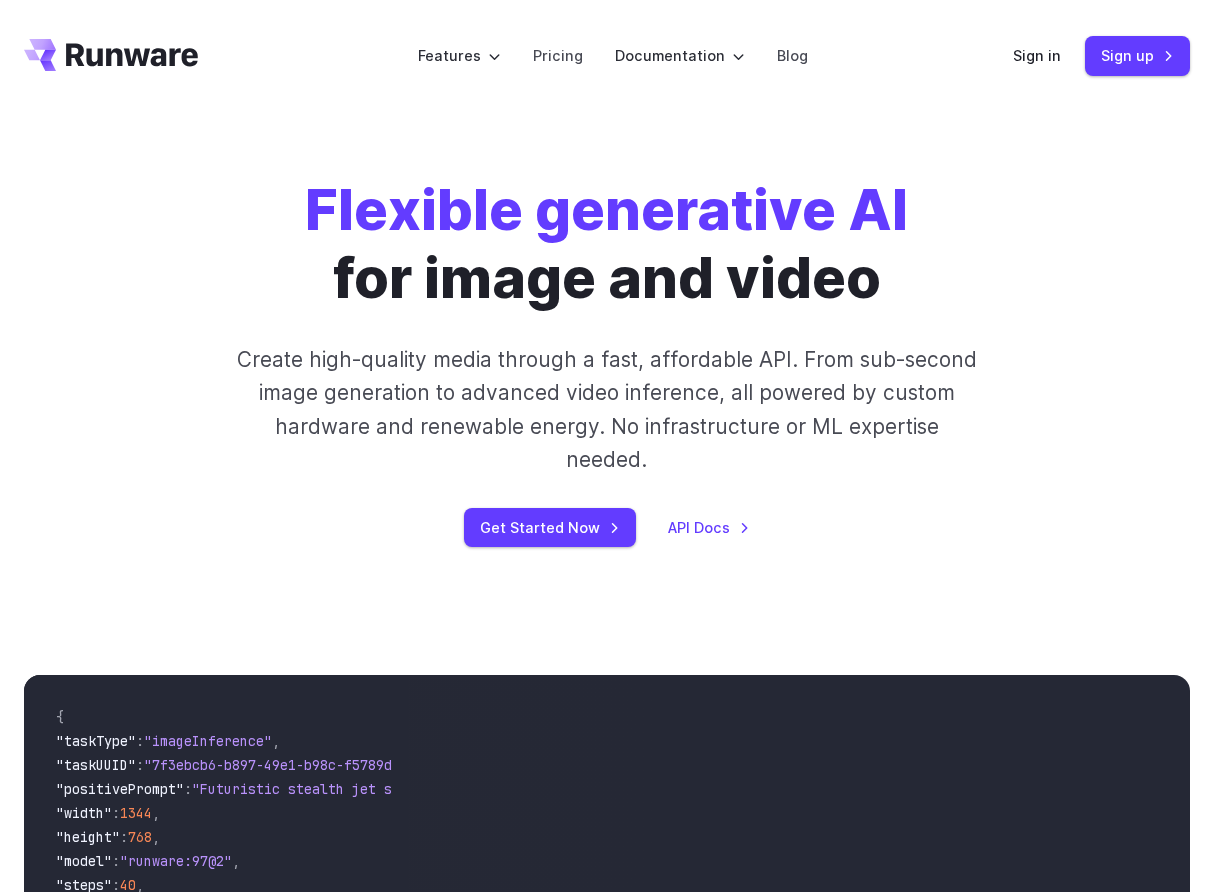 scroll, scrollTop: 0, scrollLeft: 0, axis: both 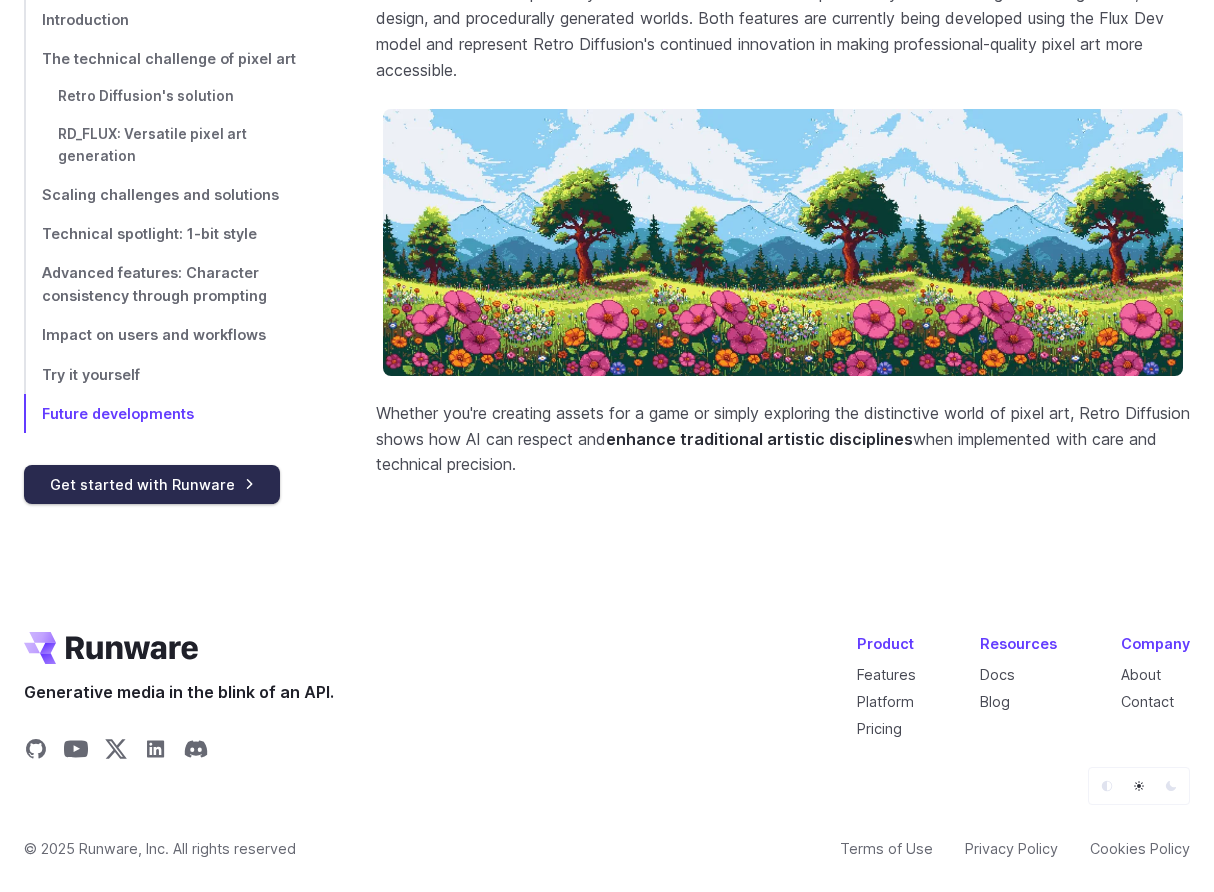click on "Get started with Runware" at bounding box center (152, 484) 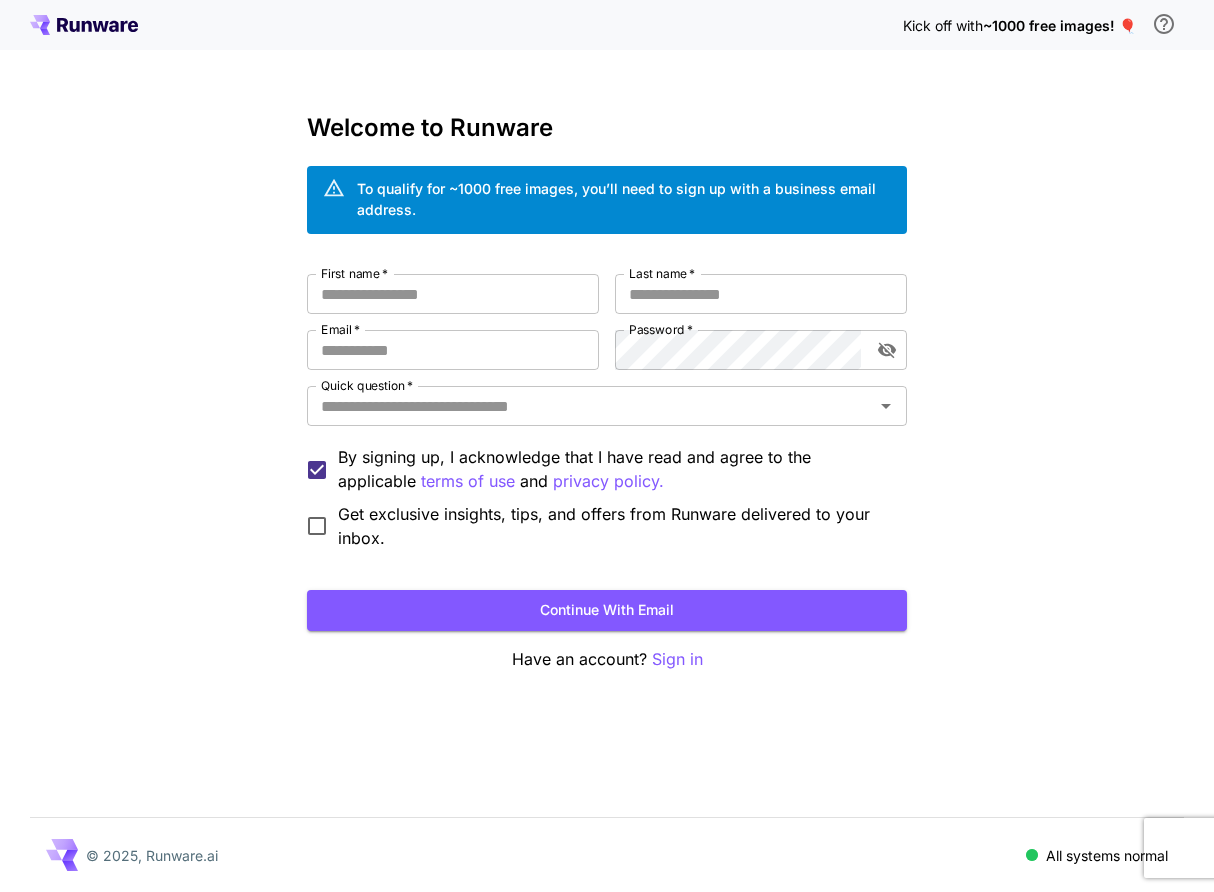 scroll, scrollTop: 0, scrollLeft: 0, axis: both 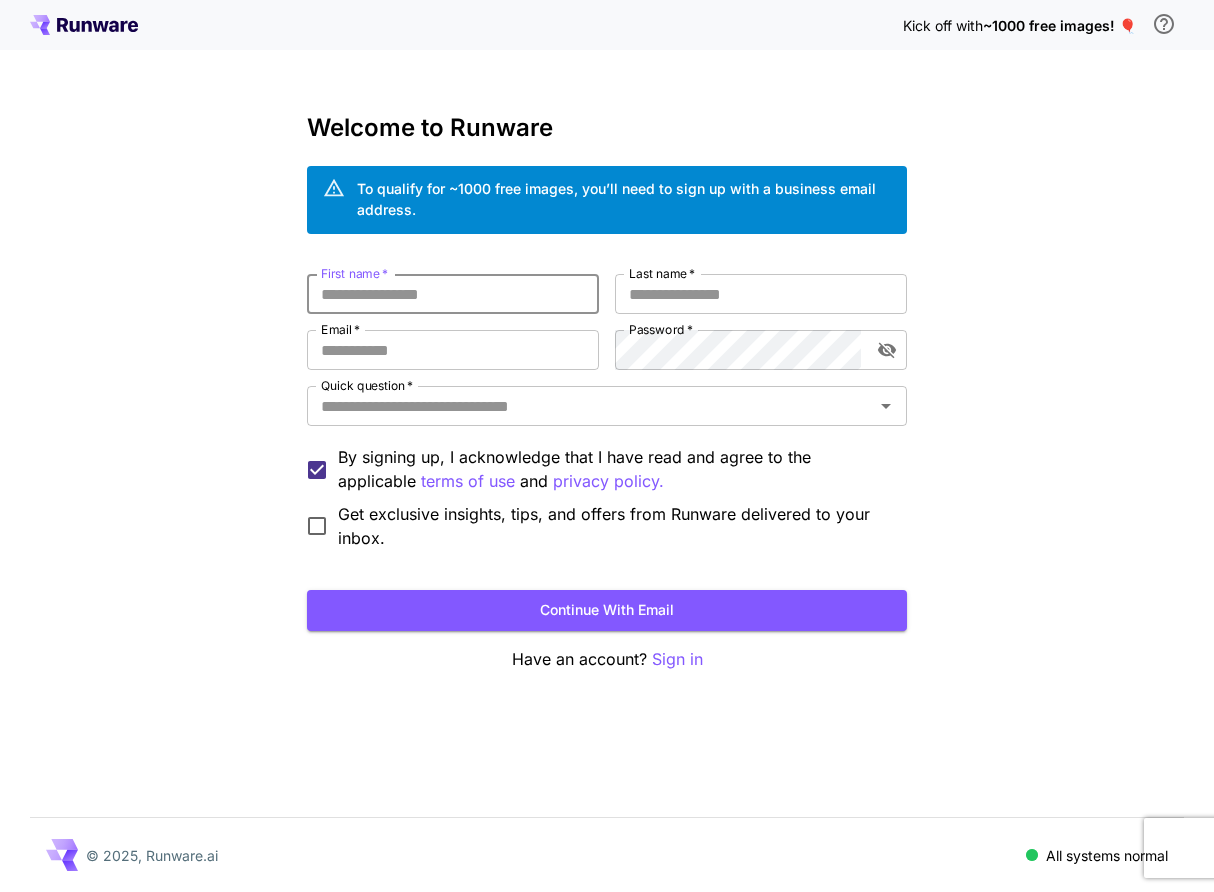 click on "First name   *" at bounding box center (453, 294) 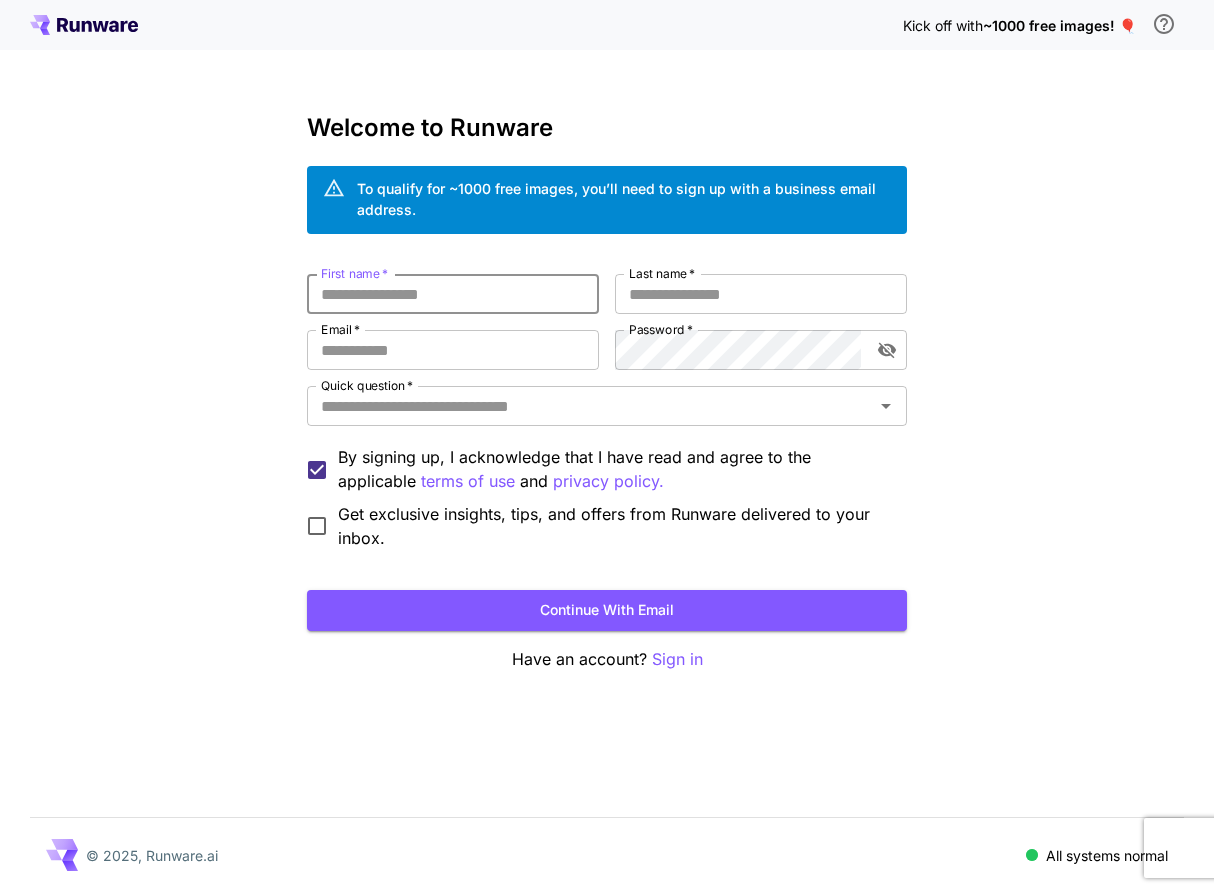 click on "First name   *" at bounding box center (453, 294) 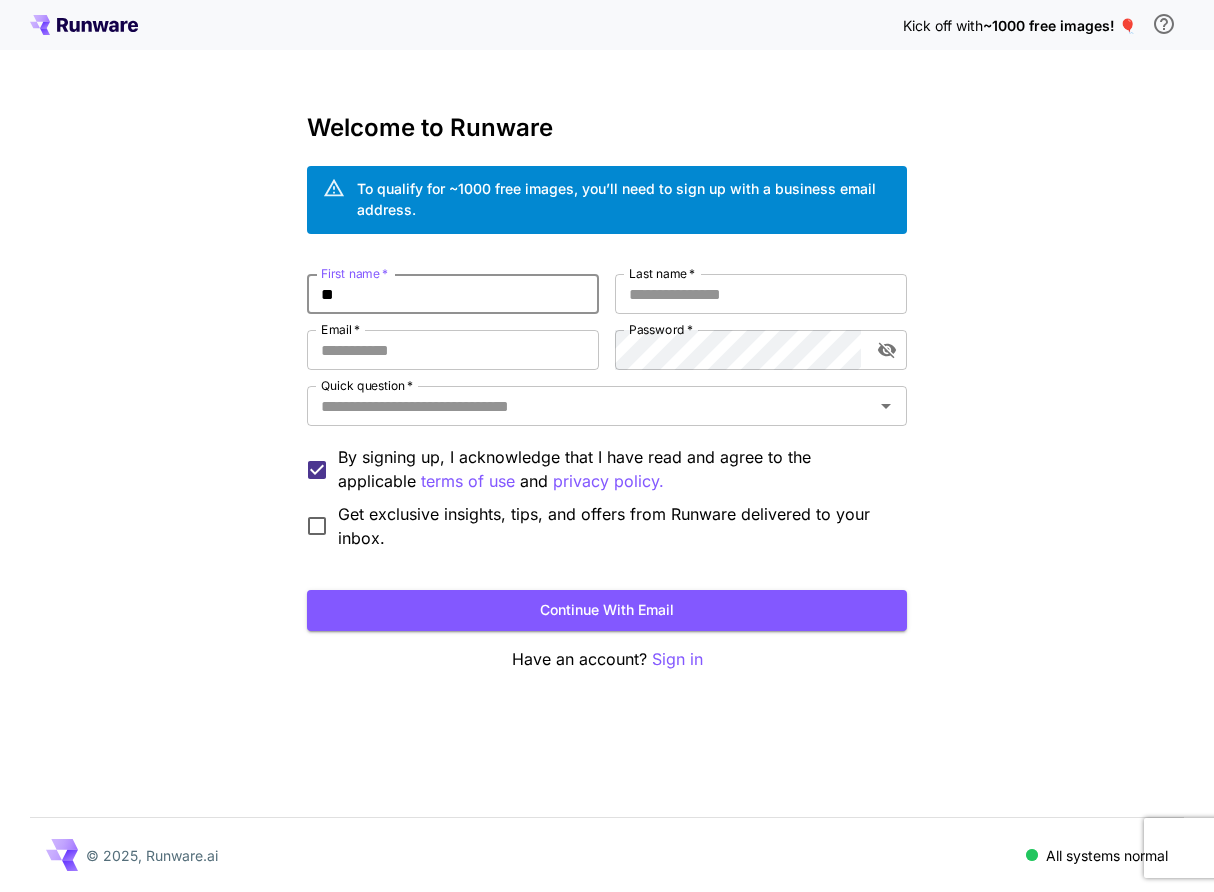 type on "*" 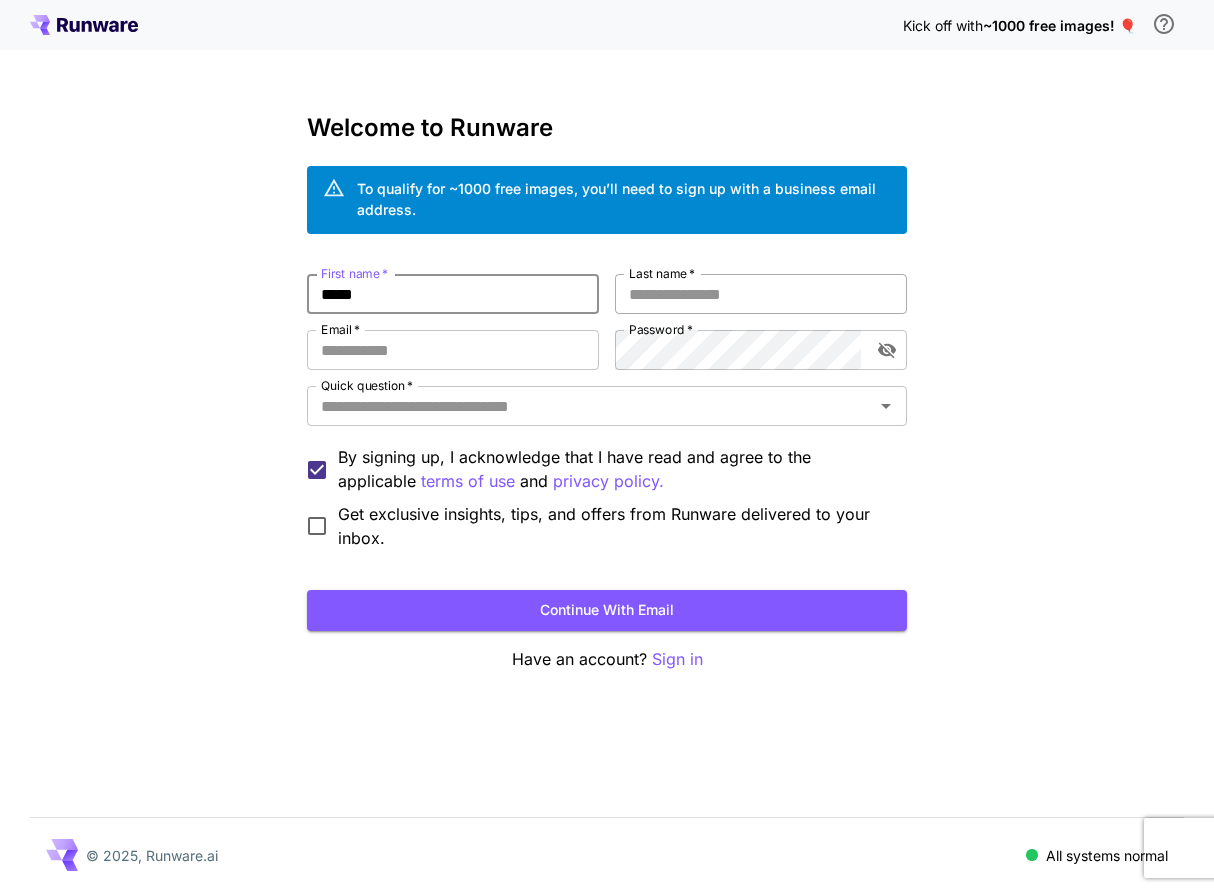 type on "*****" 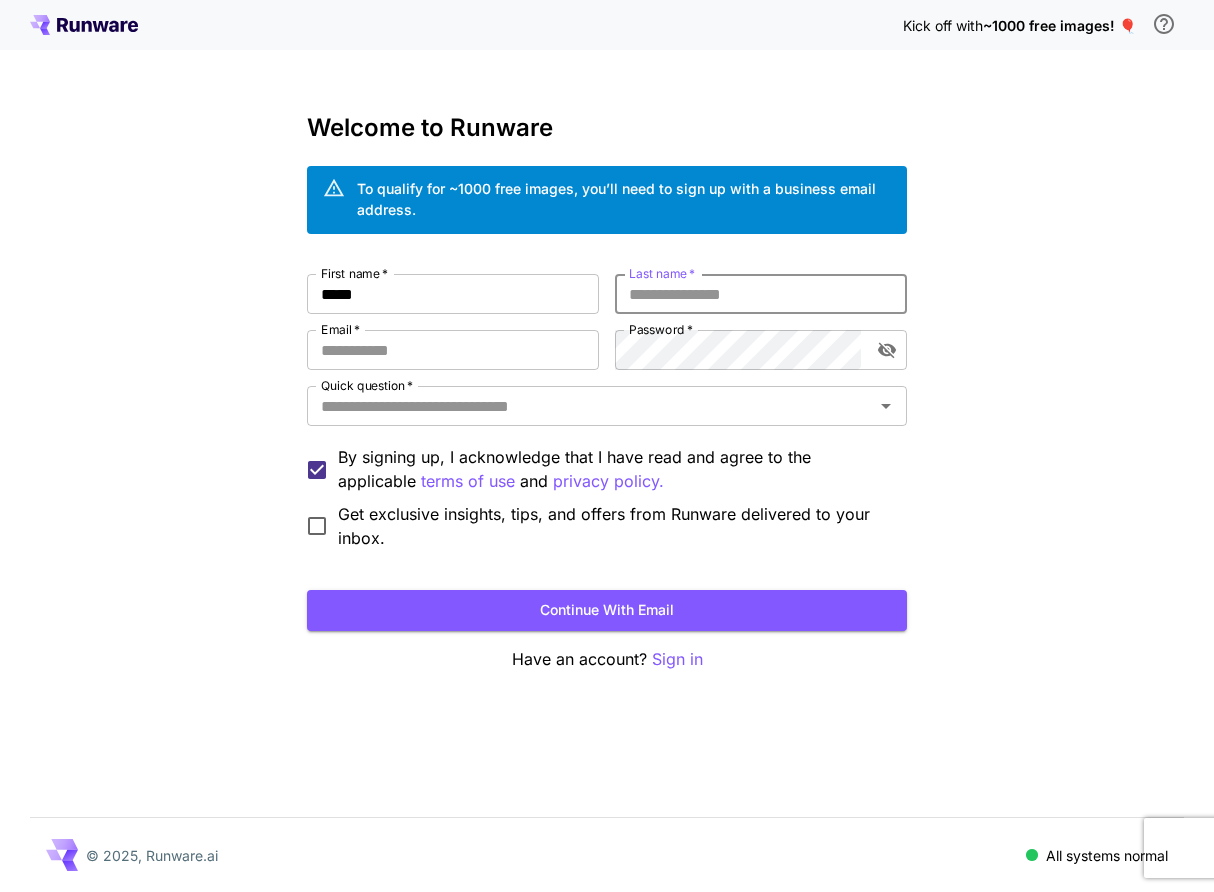 click on "Last name   *" at bounding box center [761, 294] 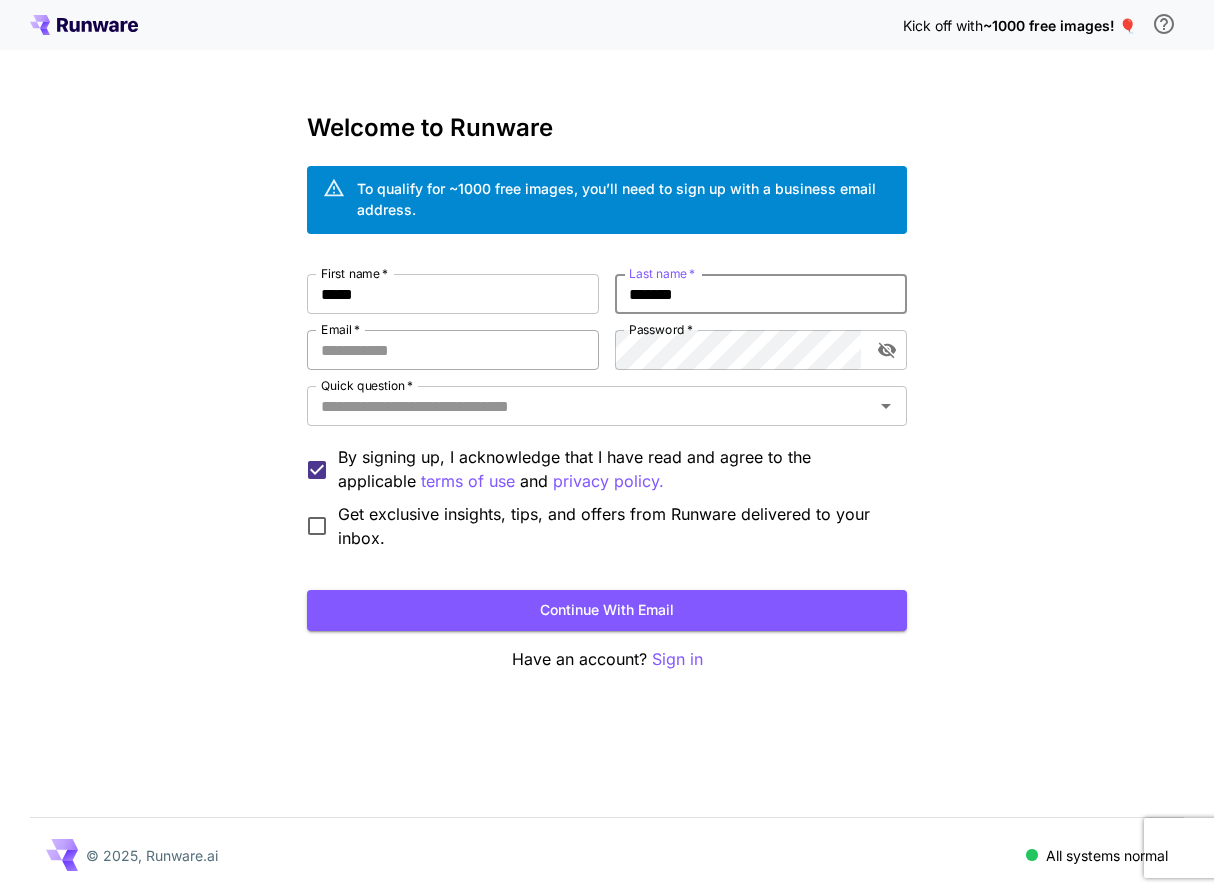 type on "*******" 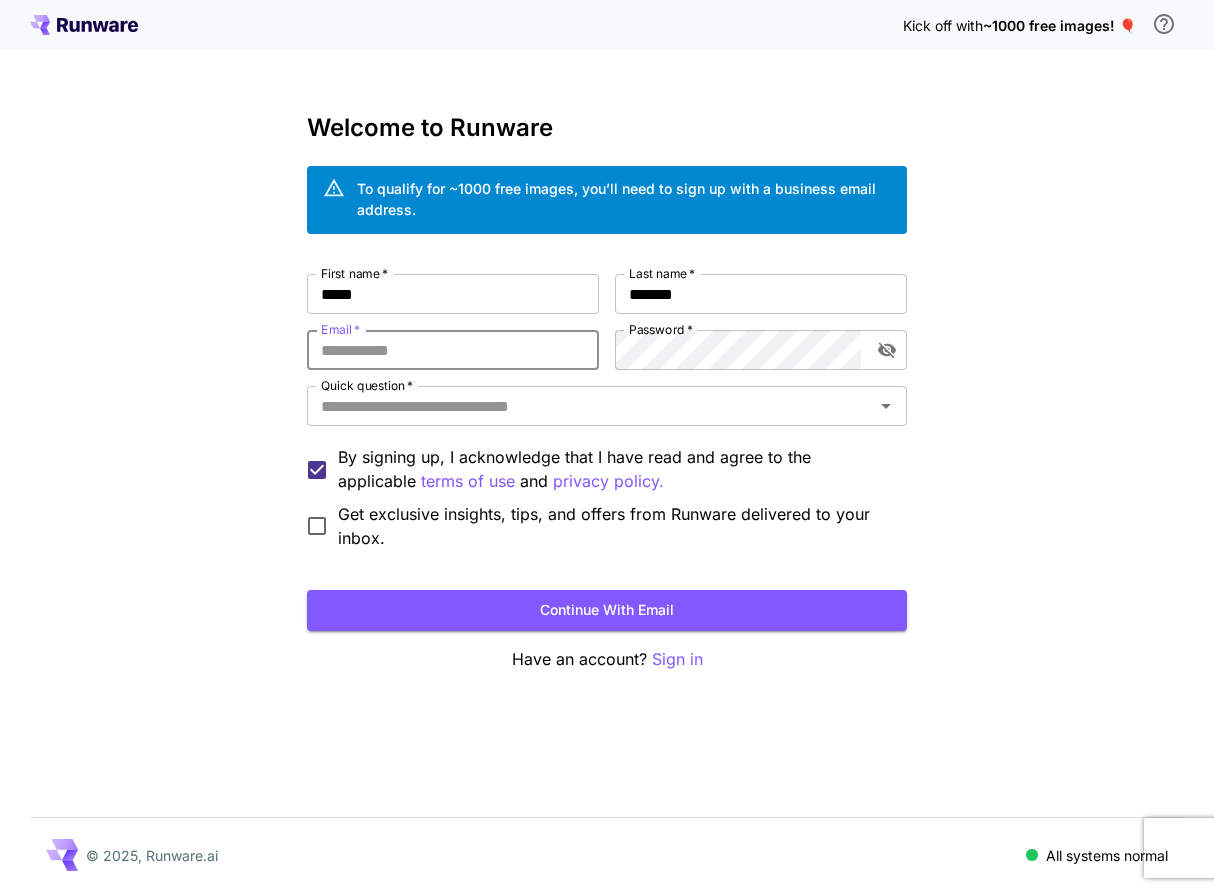 click on "Email   *" at bounding box center [453, 350] 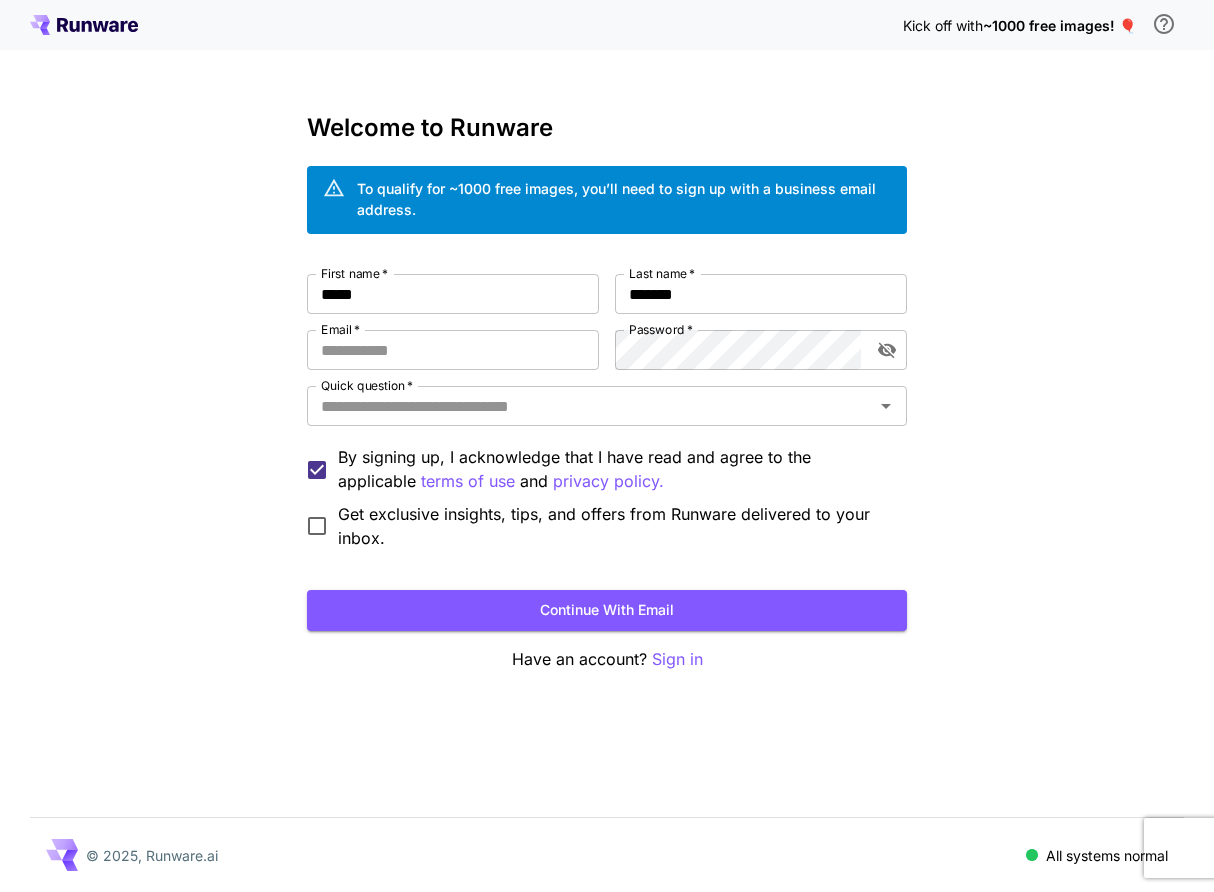 type on "**********" 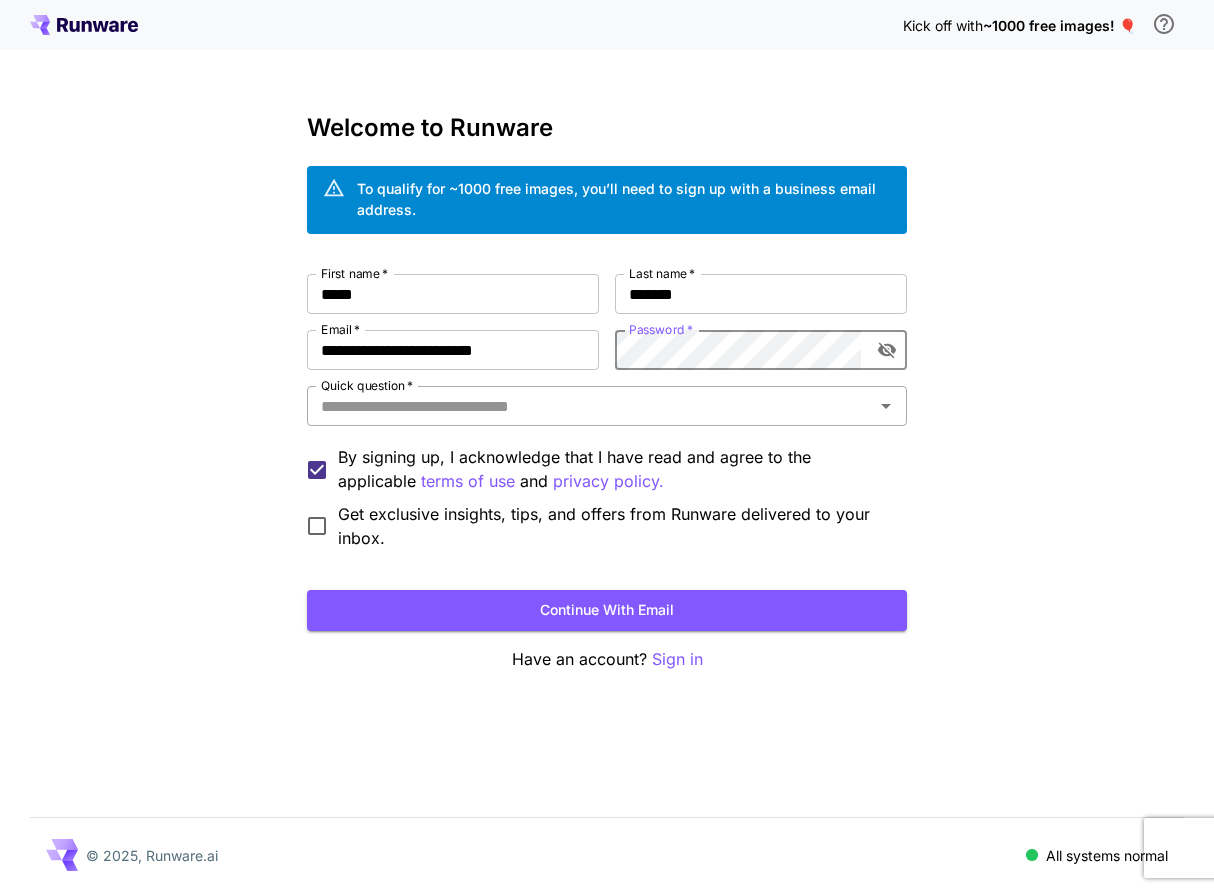 click on "Quick question   *" at bounding box center (590, 406) 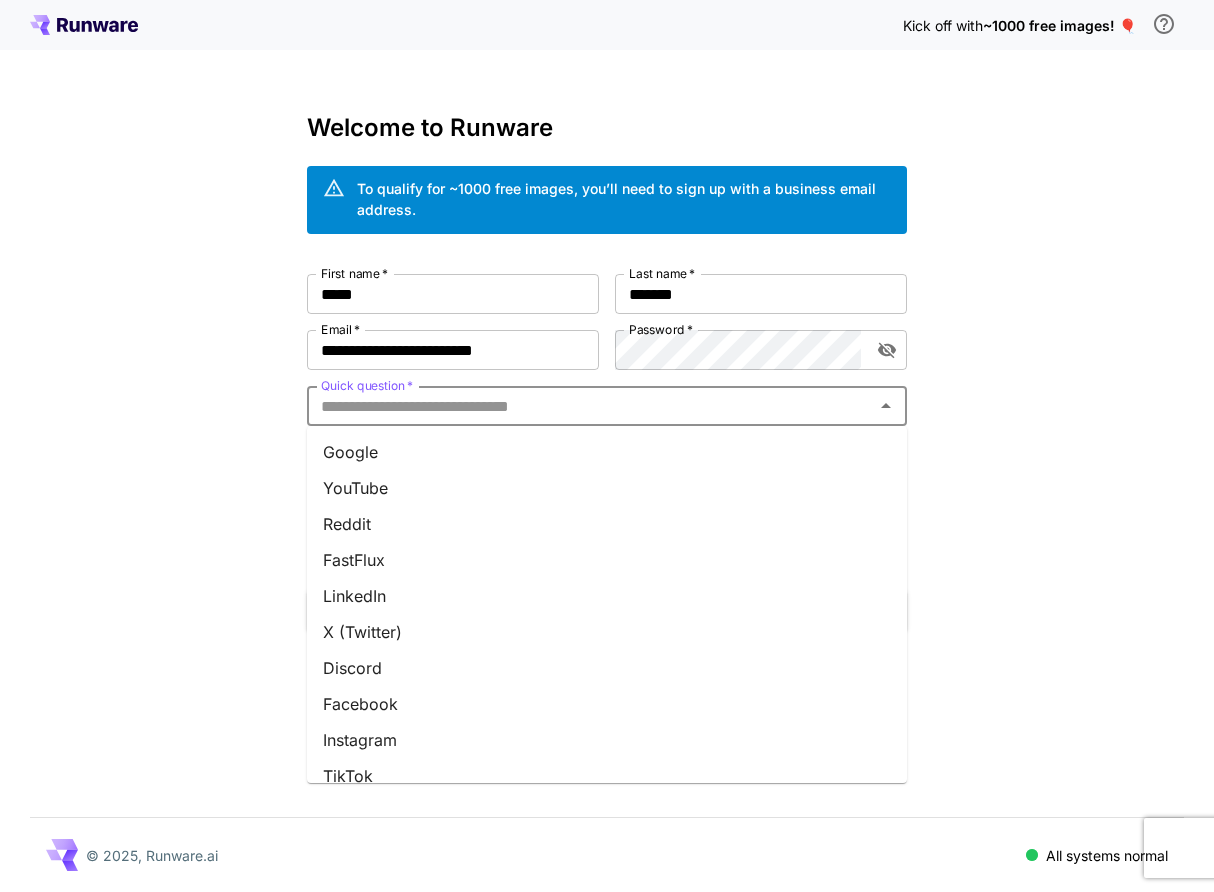 click on "Google" at bounding box center (607, 452) 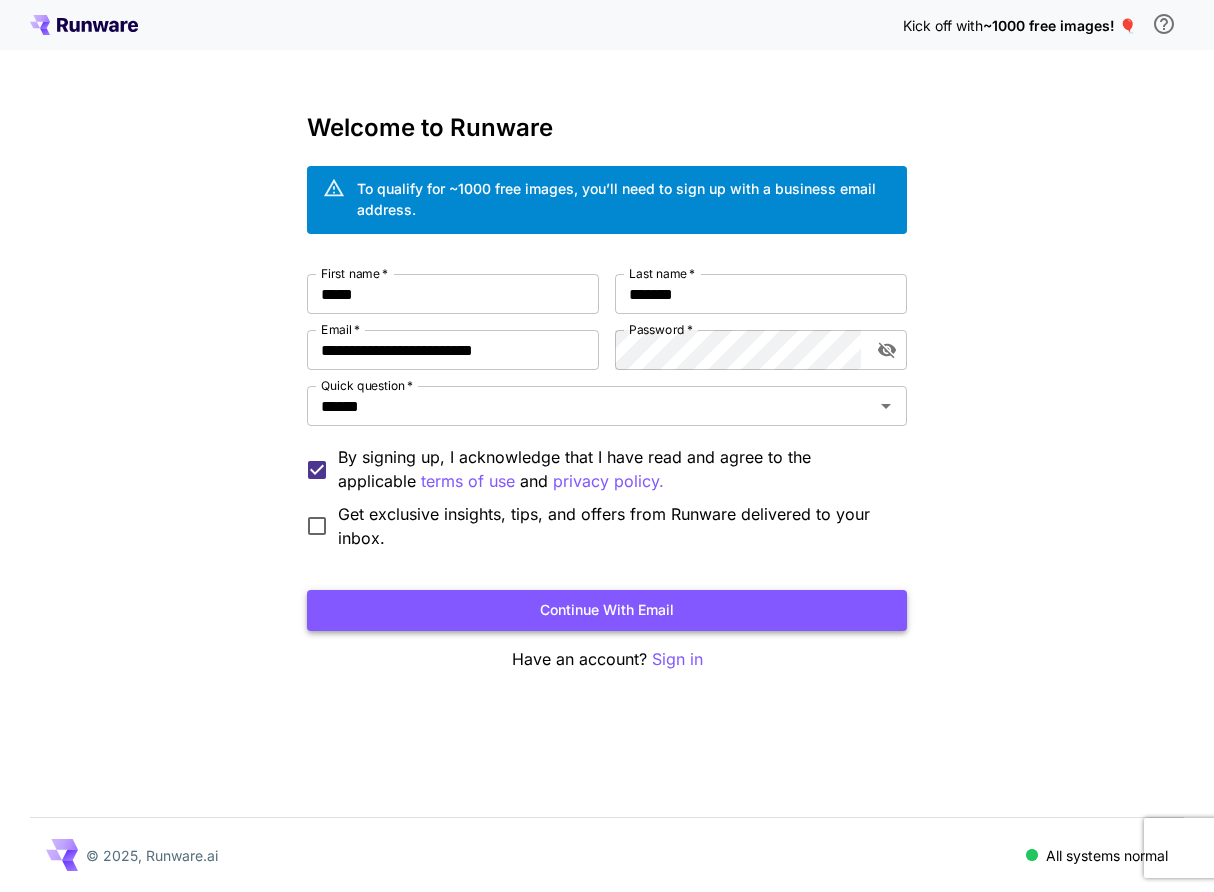 click on "Continue with email" at bounding box center [607, 610] 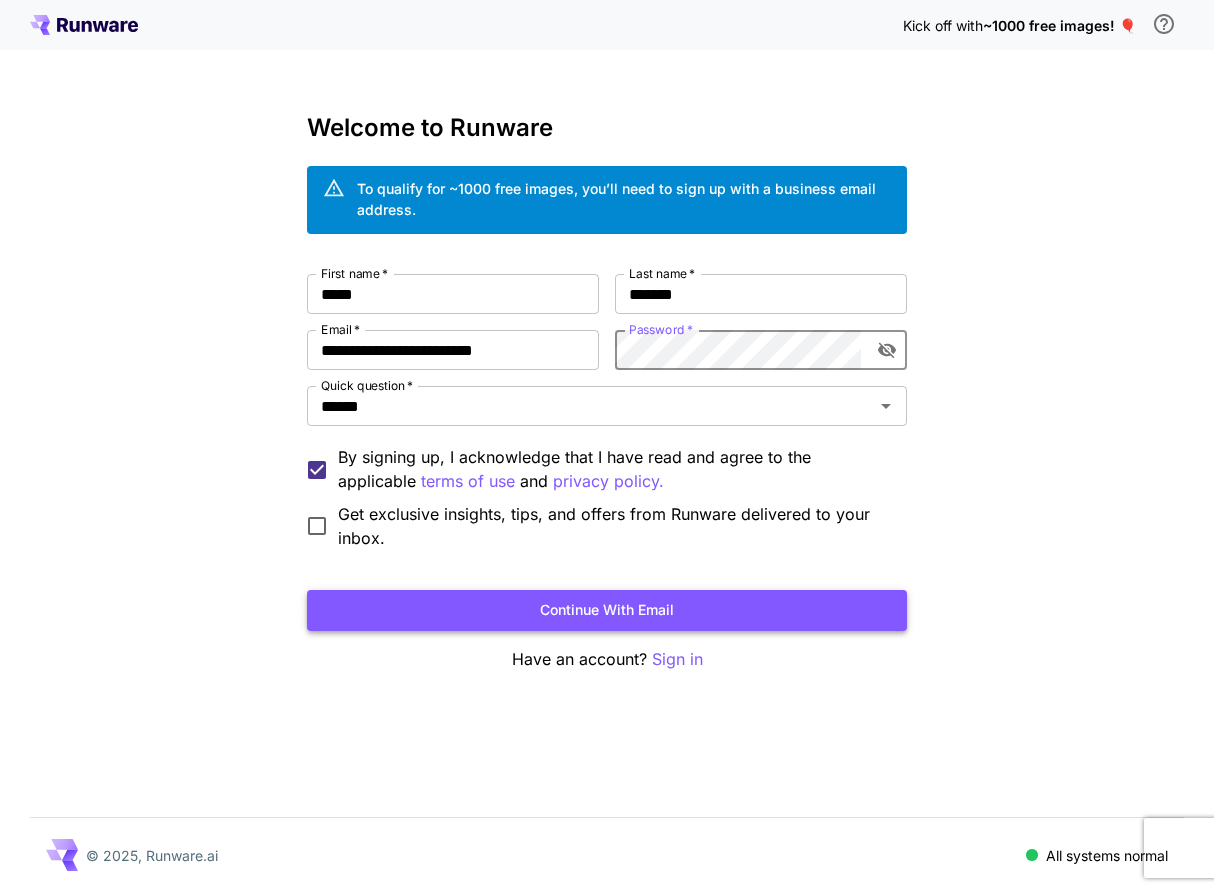 click on "Continue with email" at bounding box center (607, 610) 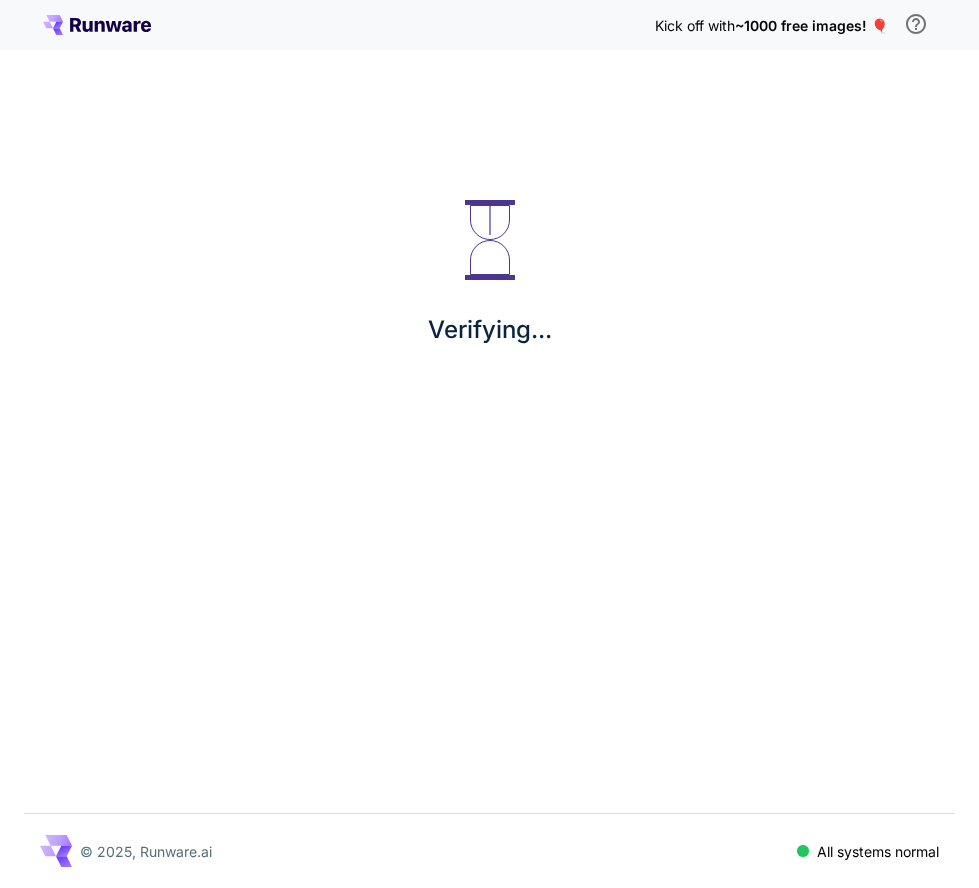 scroll, scrollTop: 0, scrollLeft: 0, axis: both 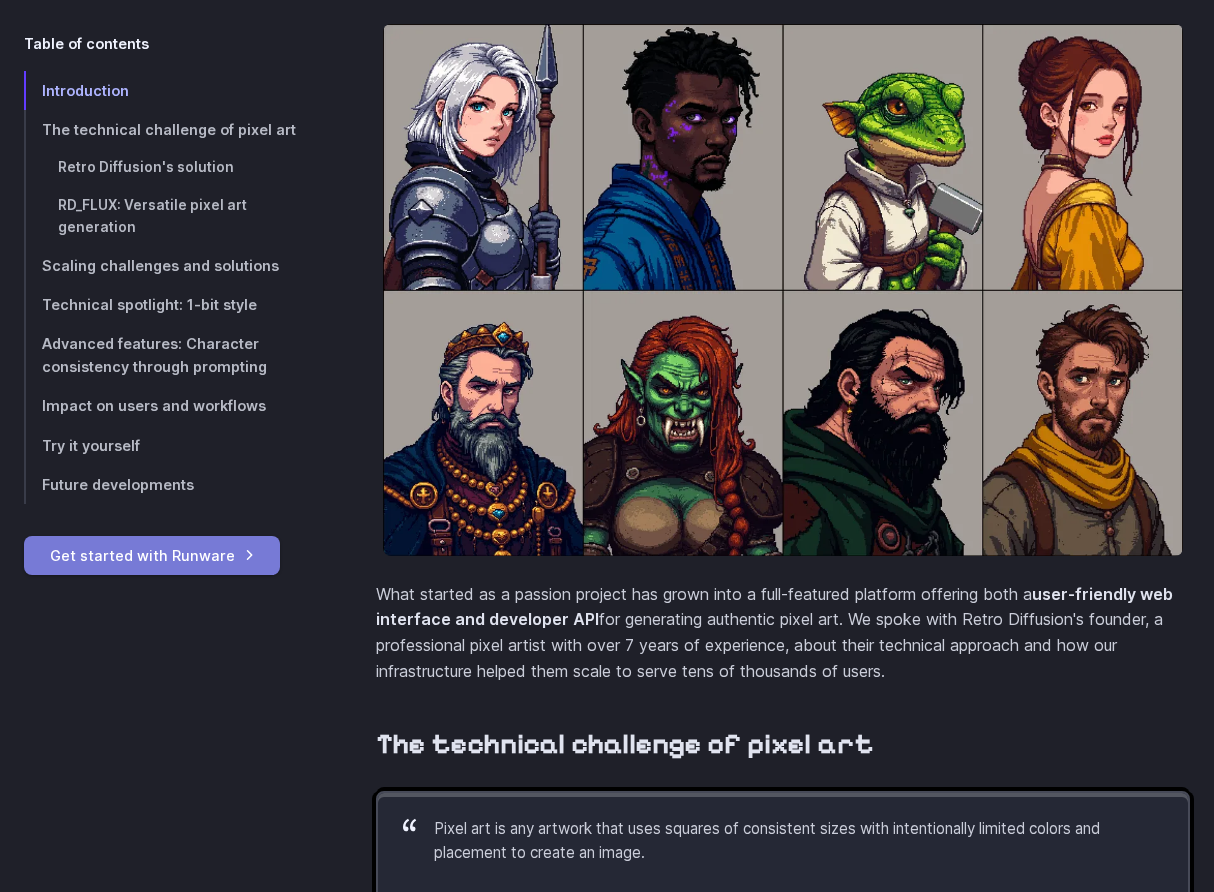 click on "Get started with Runware" at bounding box center [152, 555] 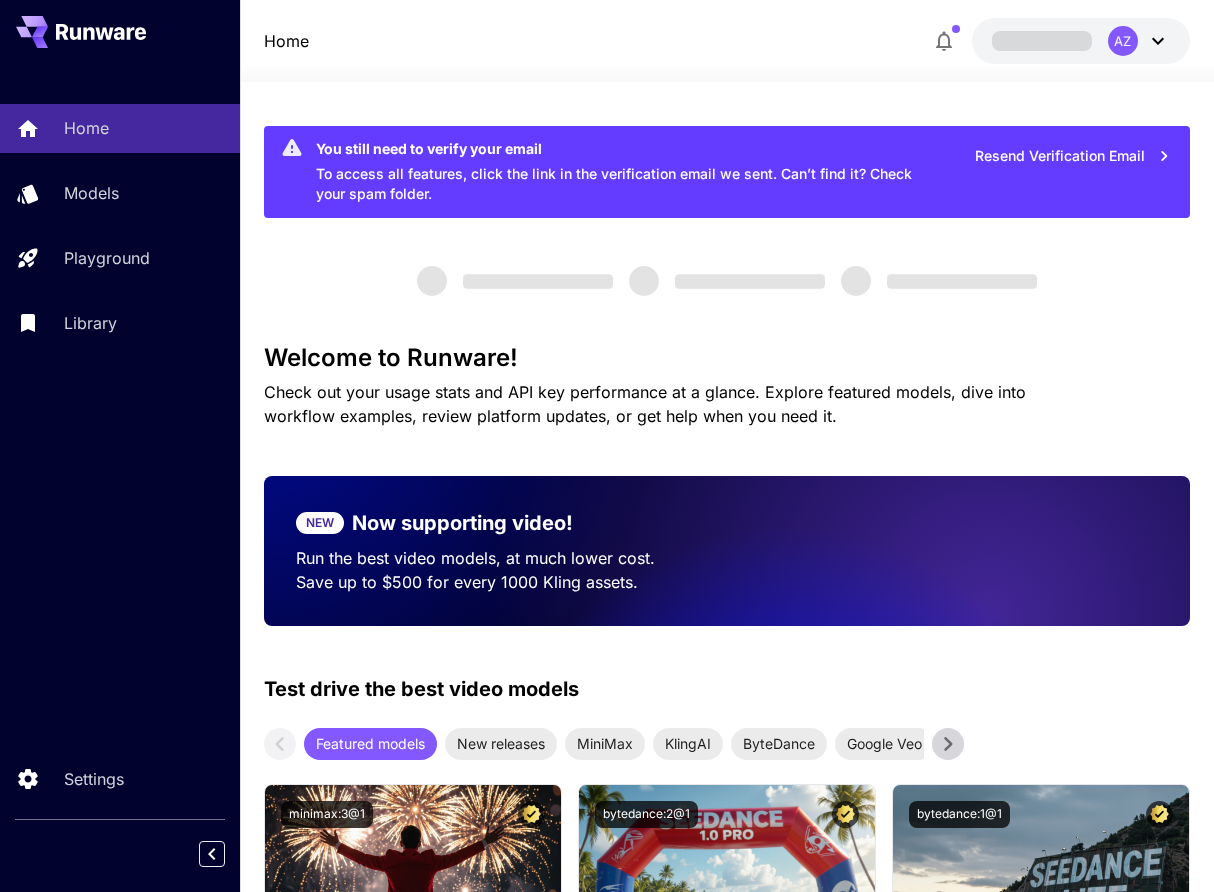 scroll, scrollTop: 0, scrollLeft: 0, axis: both 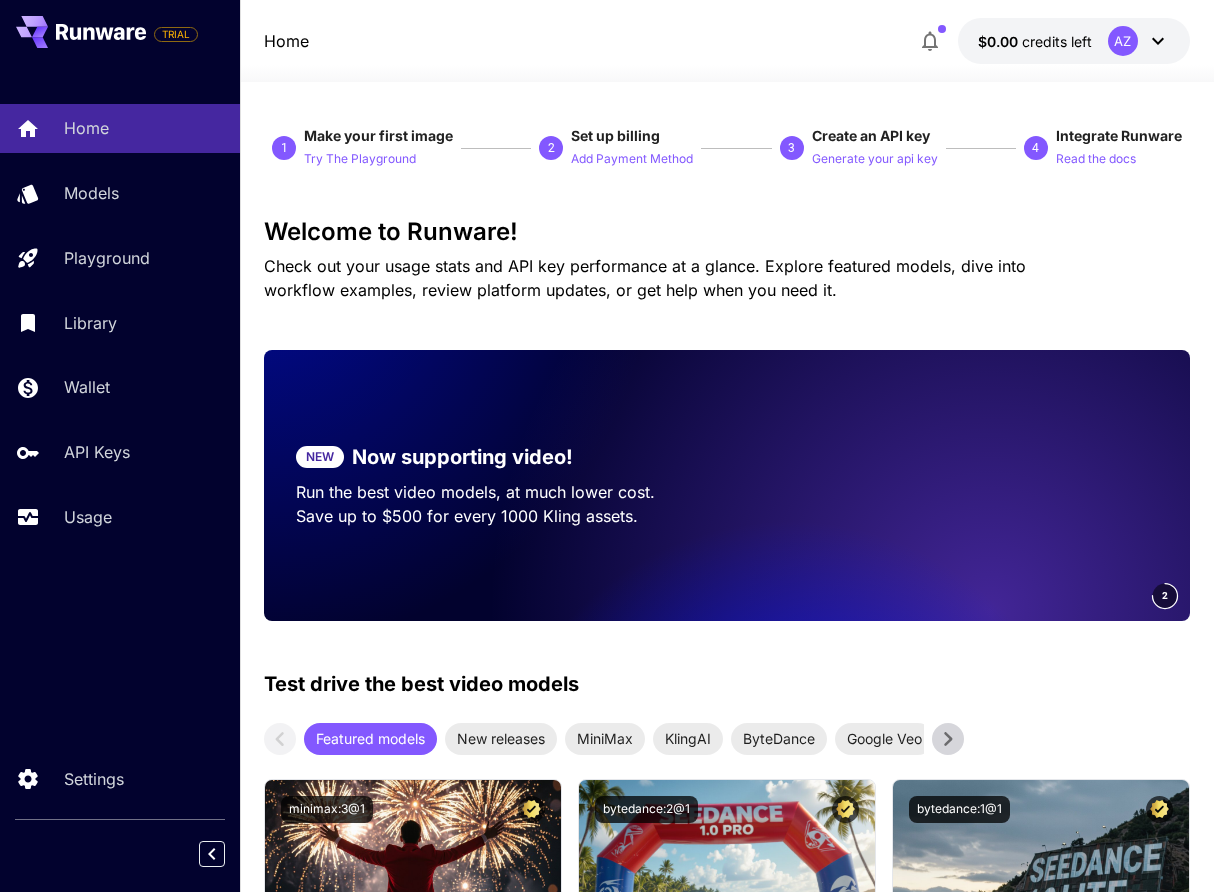 click on "Home" at bounding box center [286, 41] 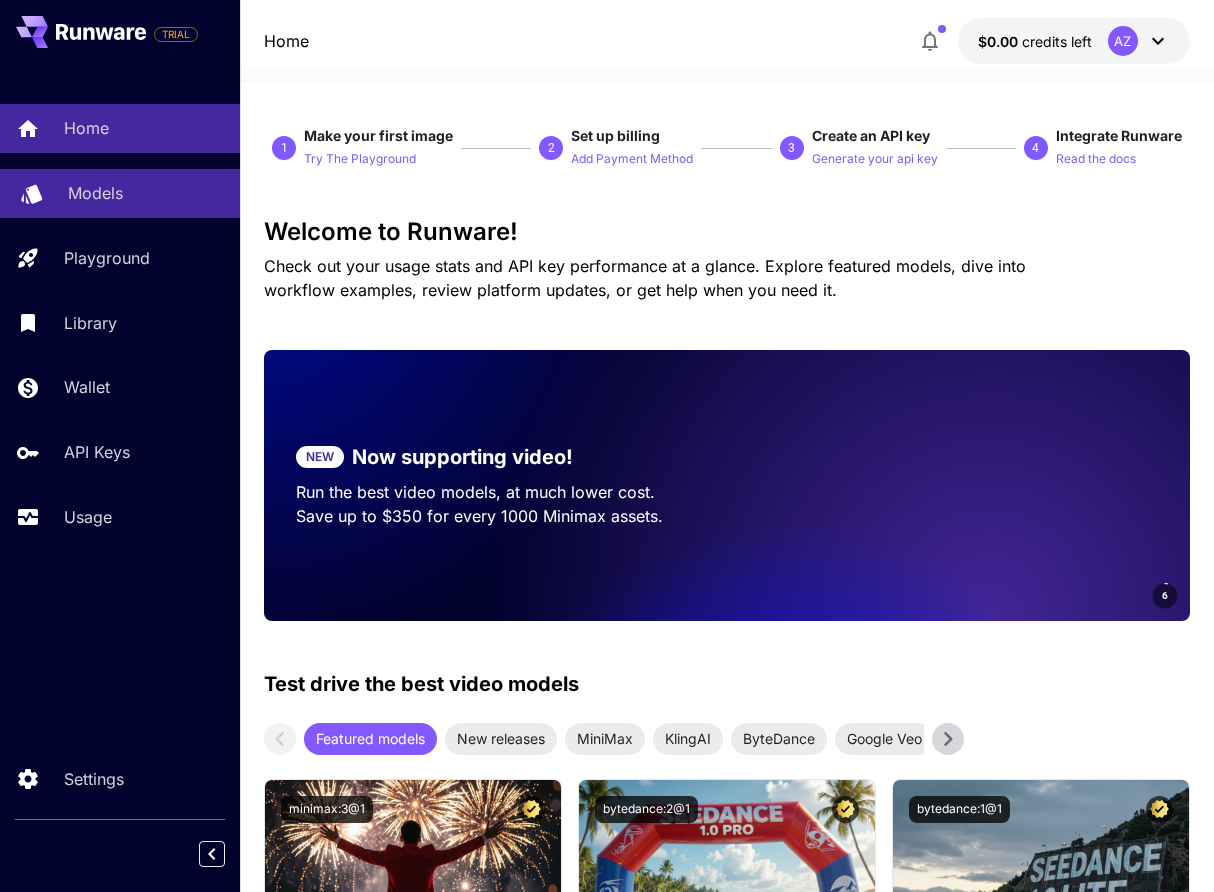 click on "Models" at bounding box center [146, 193] 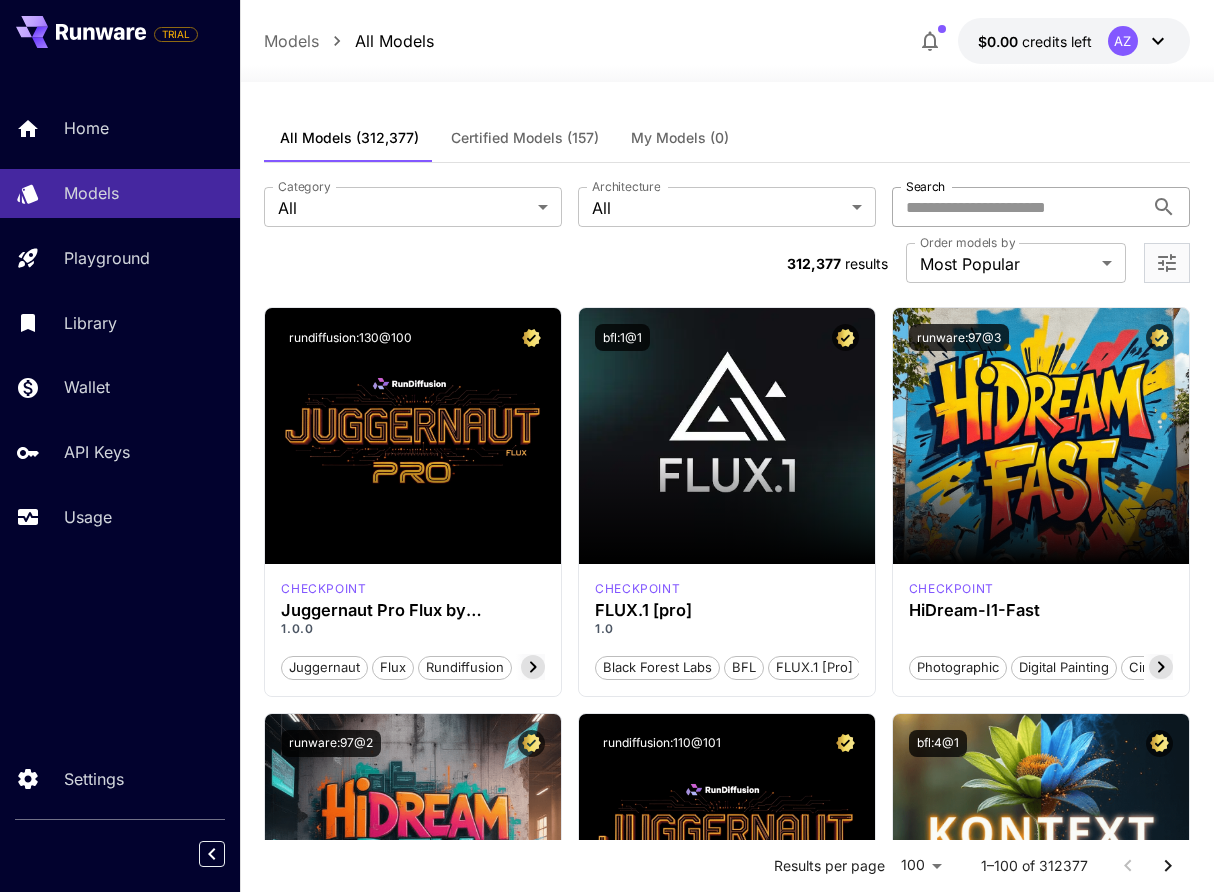 click on "Search" at bounding box center [1018, 207] 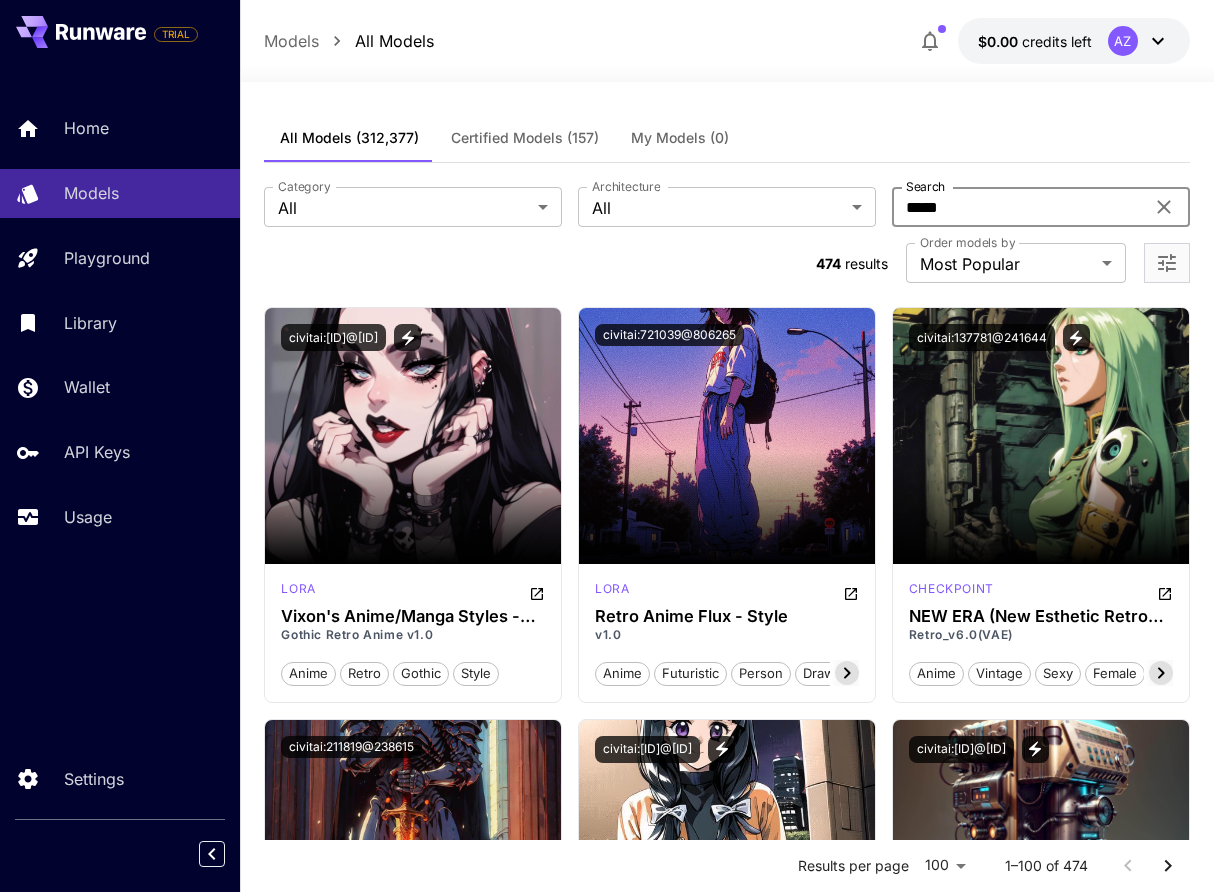 click on "*****" at bounding box center [1018, 207] 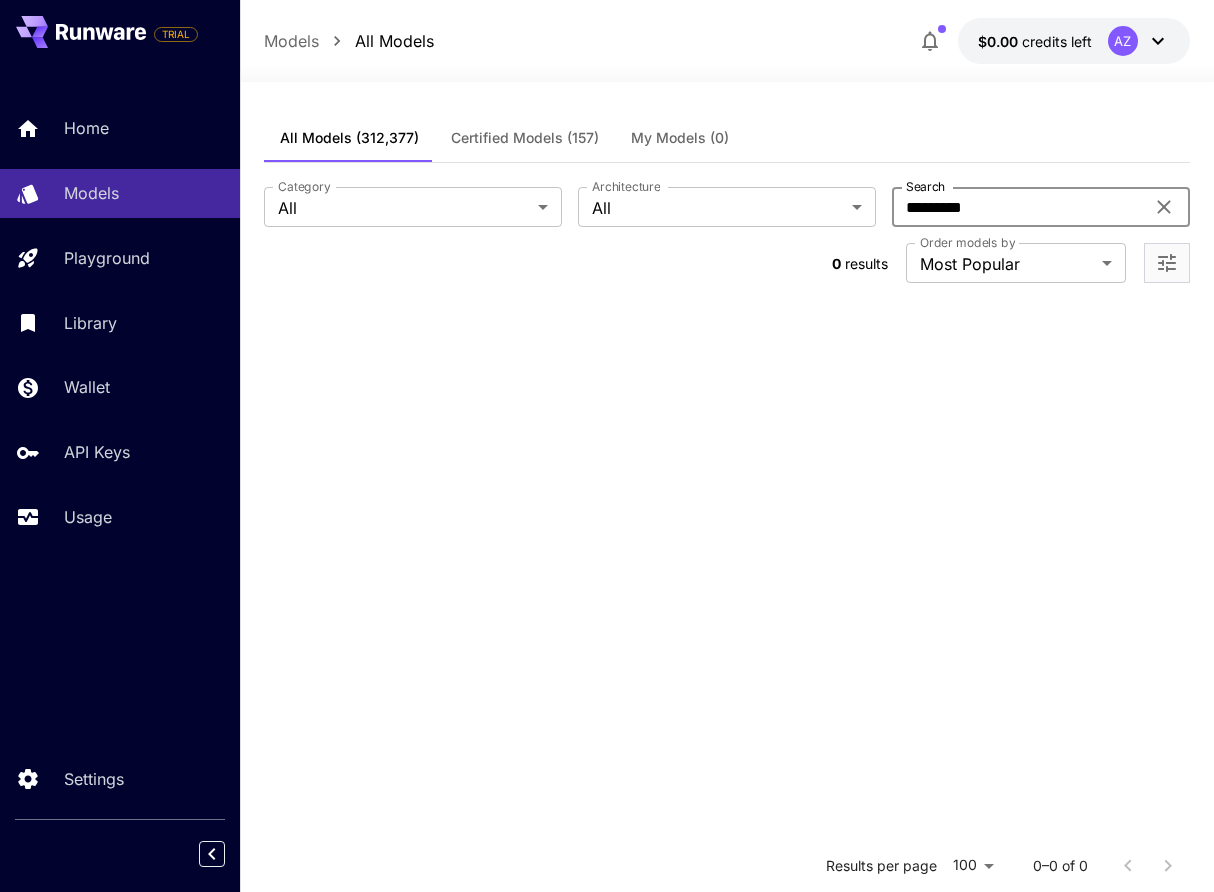 click on "*********" at bounding box center (1018, 207) 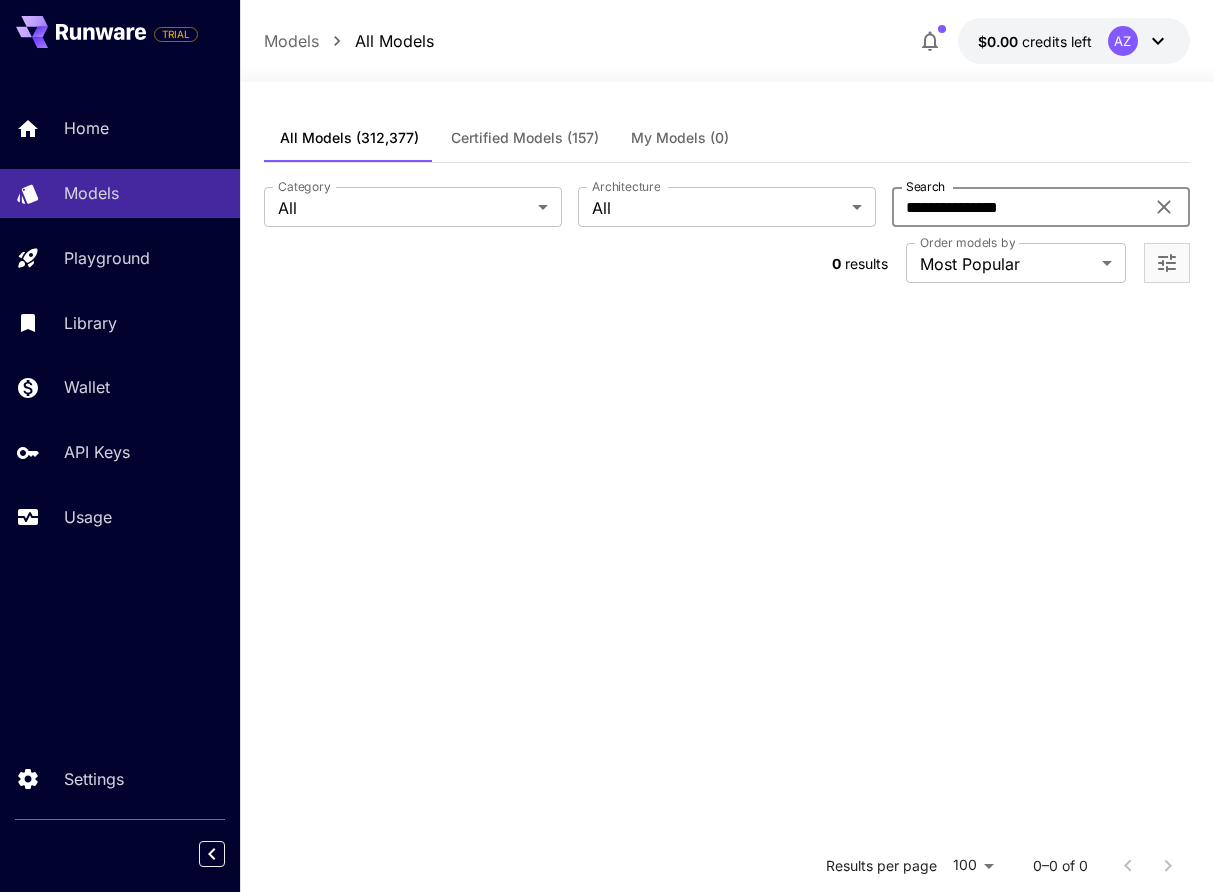 type on "**********" 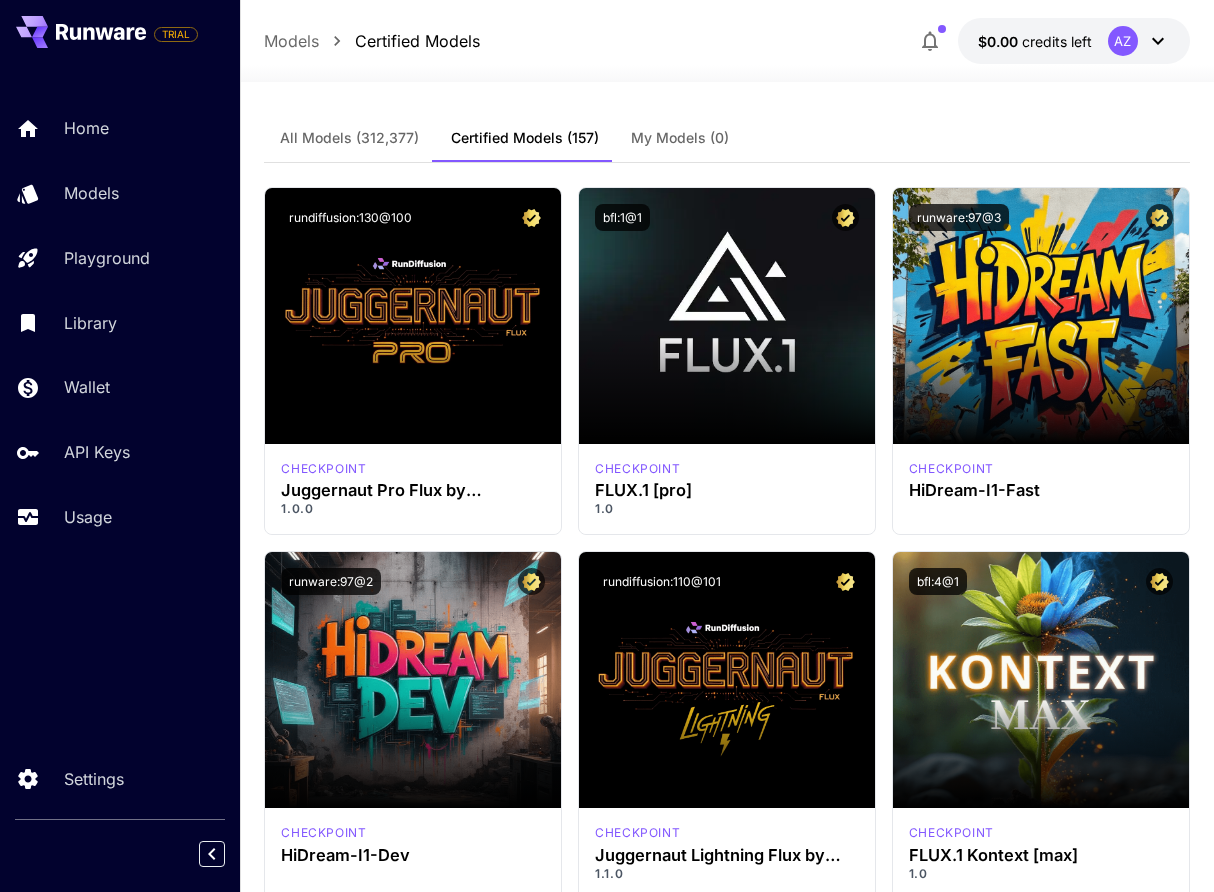 click on "All Models (312,377)" at bounding box center (349, 138) 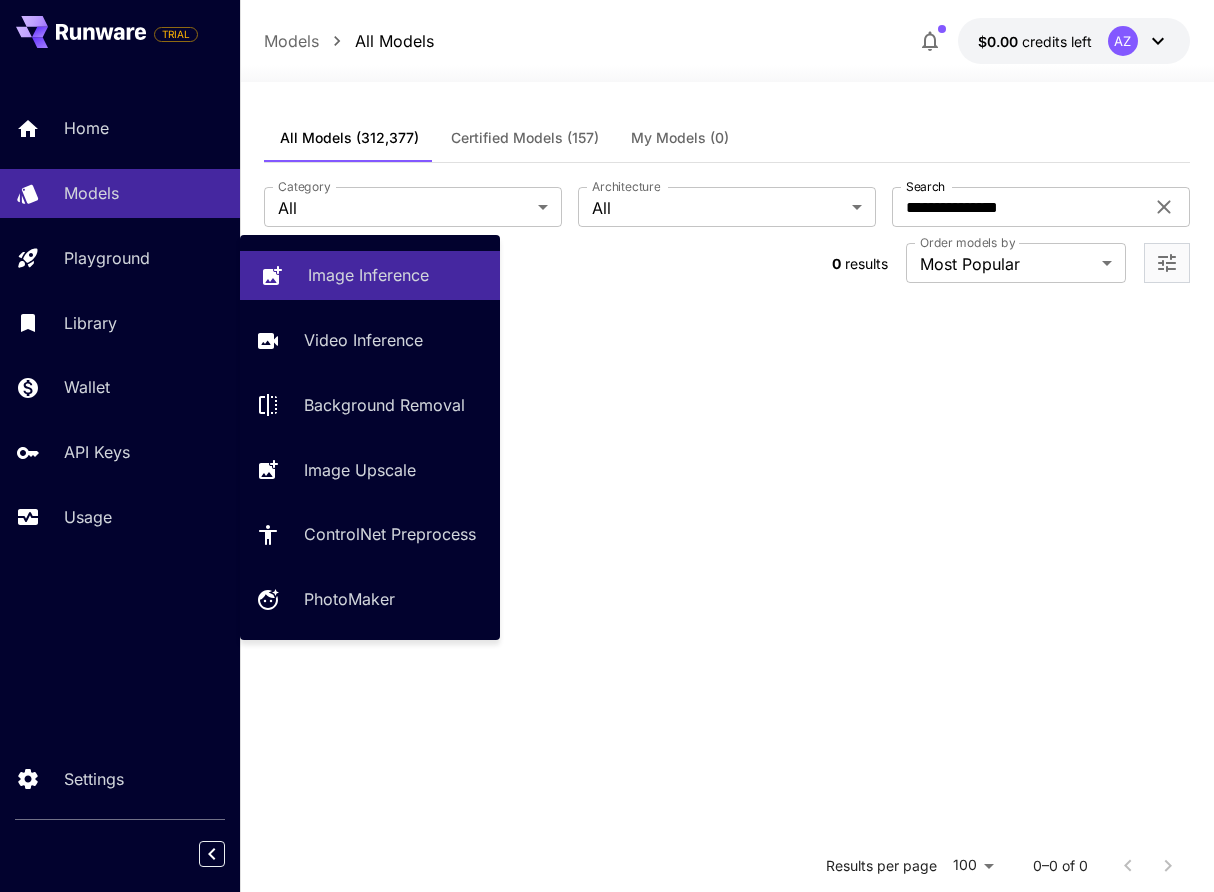 click on "Image Inference" at bounding box center [368, 275] 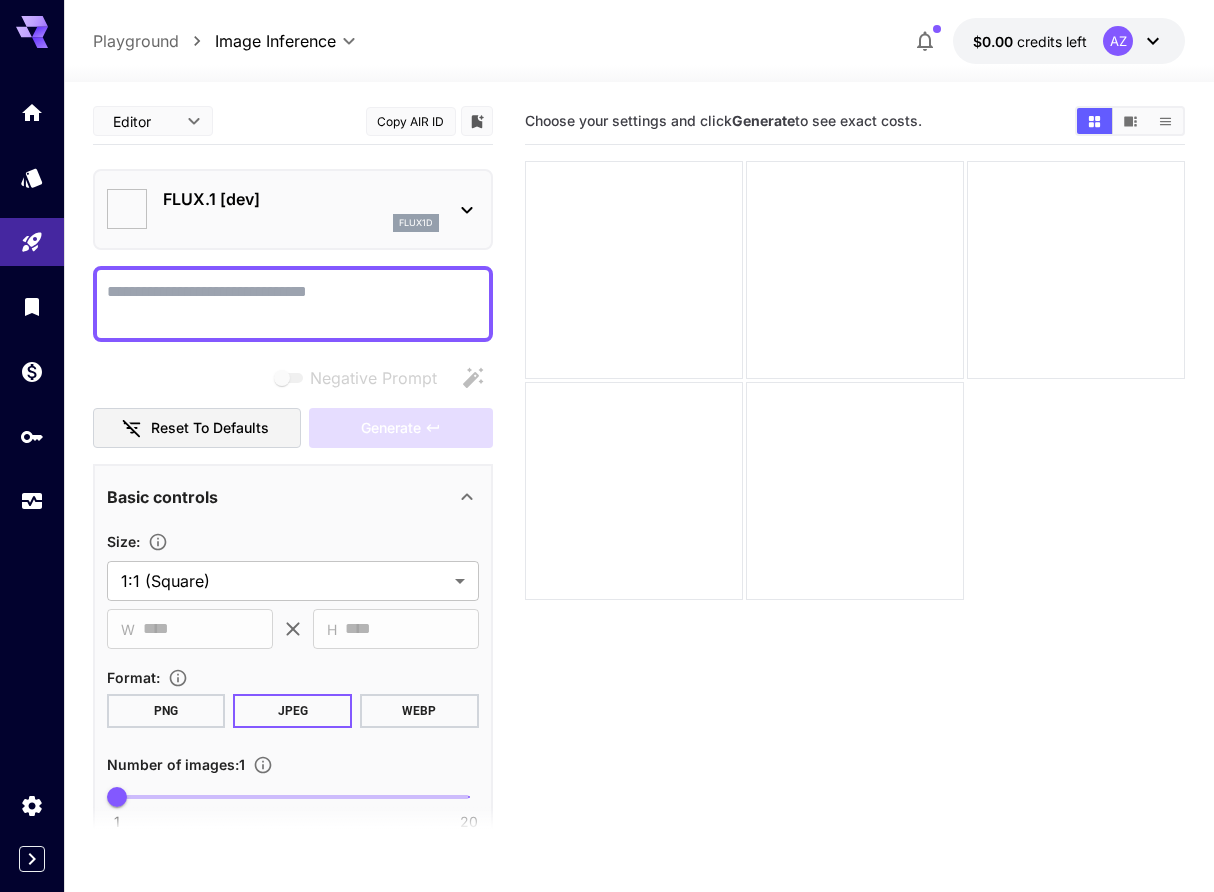 type on "**********" 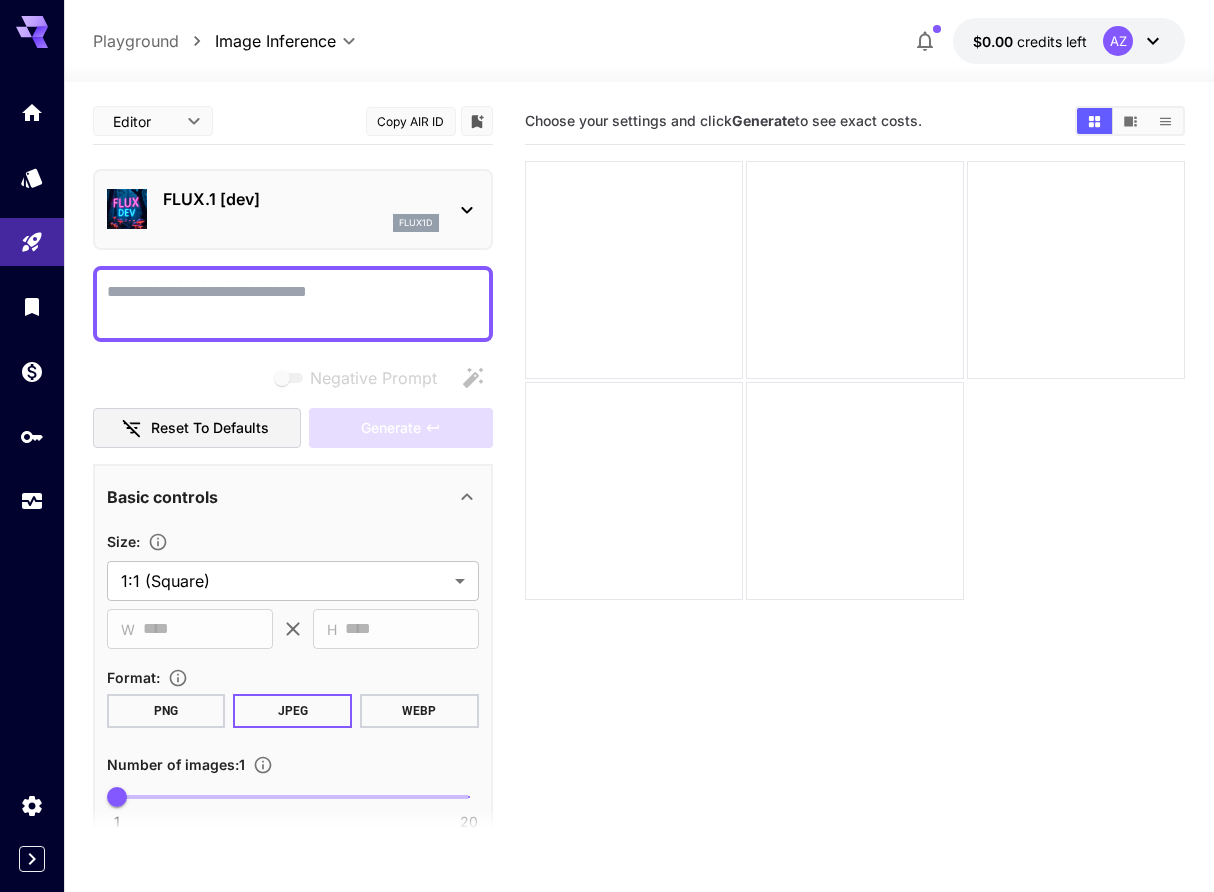 click on "FLUX.1 [dev]" at bounding box center (301, 199) 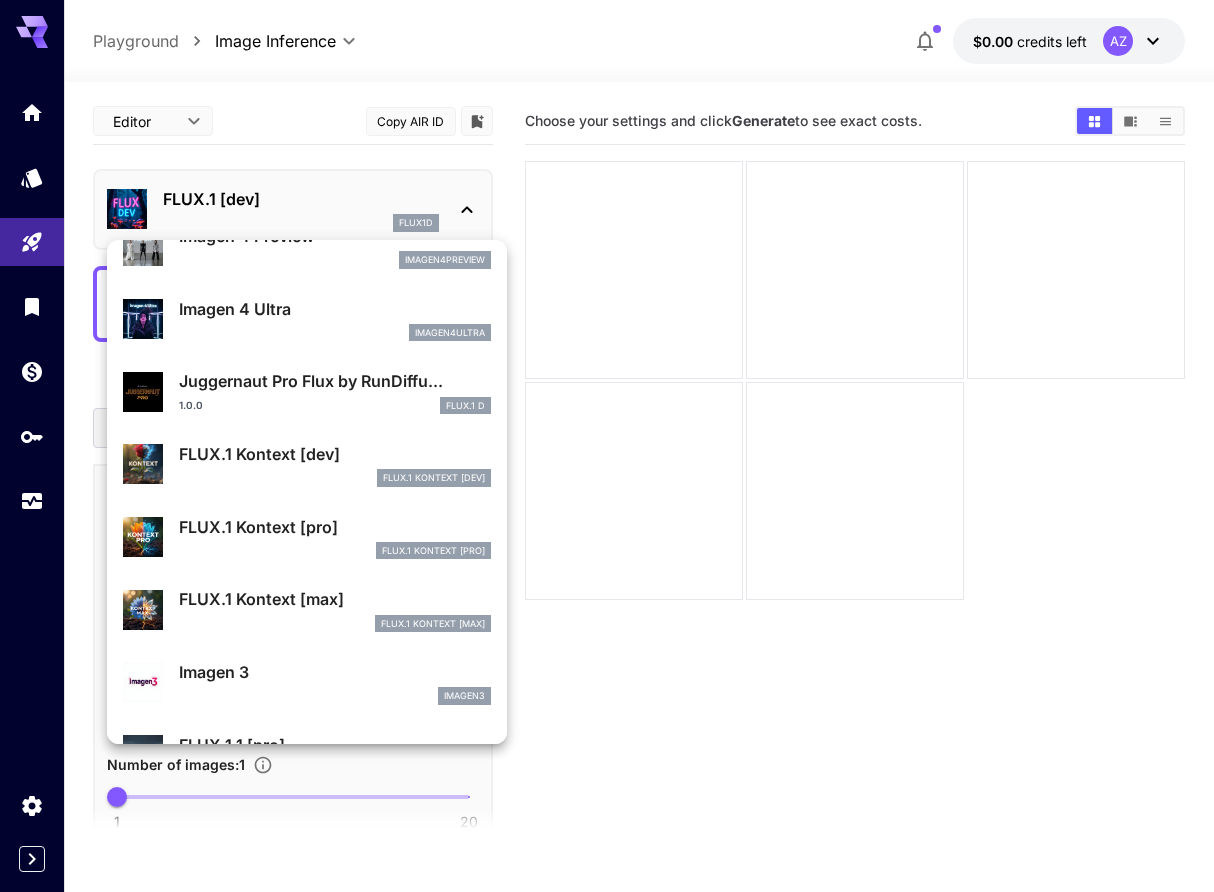 scroll, scrollTop: 640, scrollLeft: 0, axis: vertical 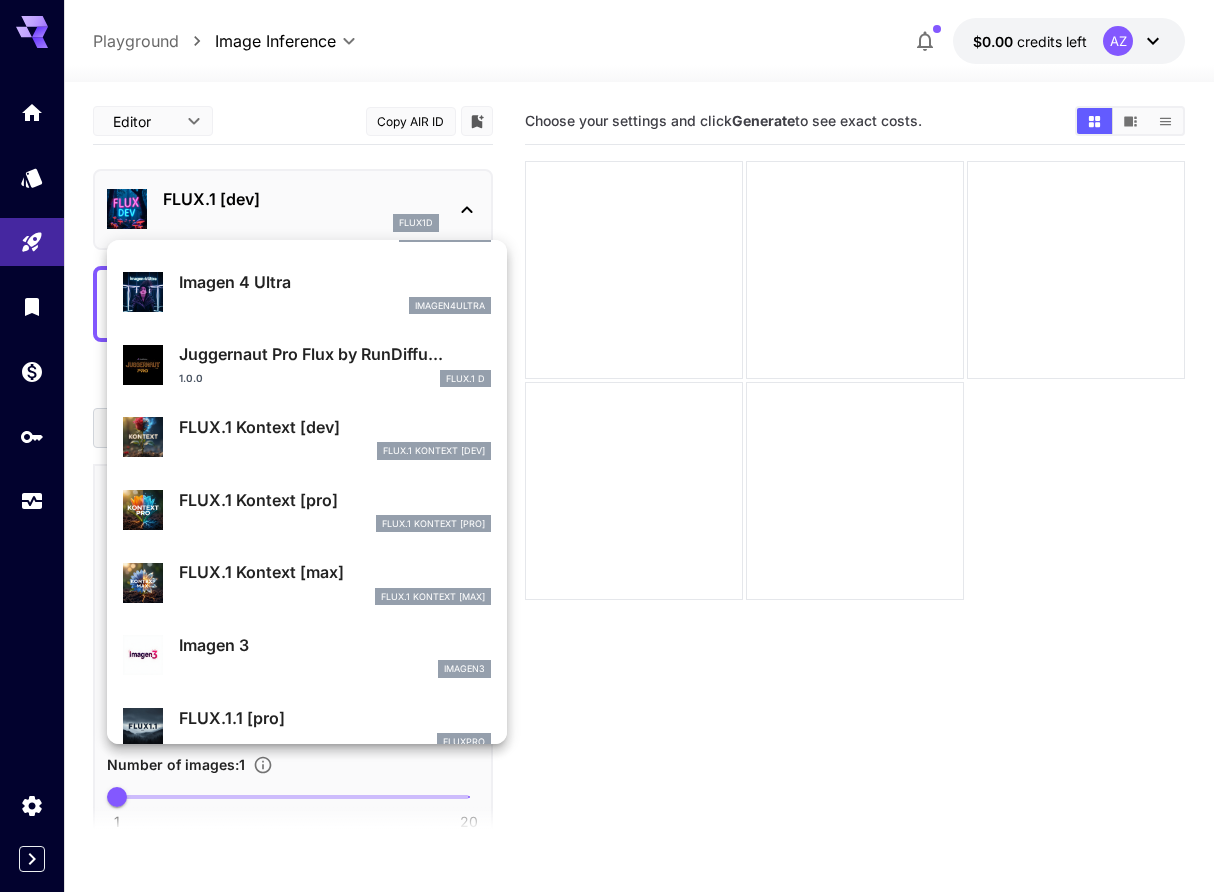 click at bounding box center [607, 446] 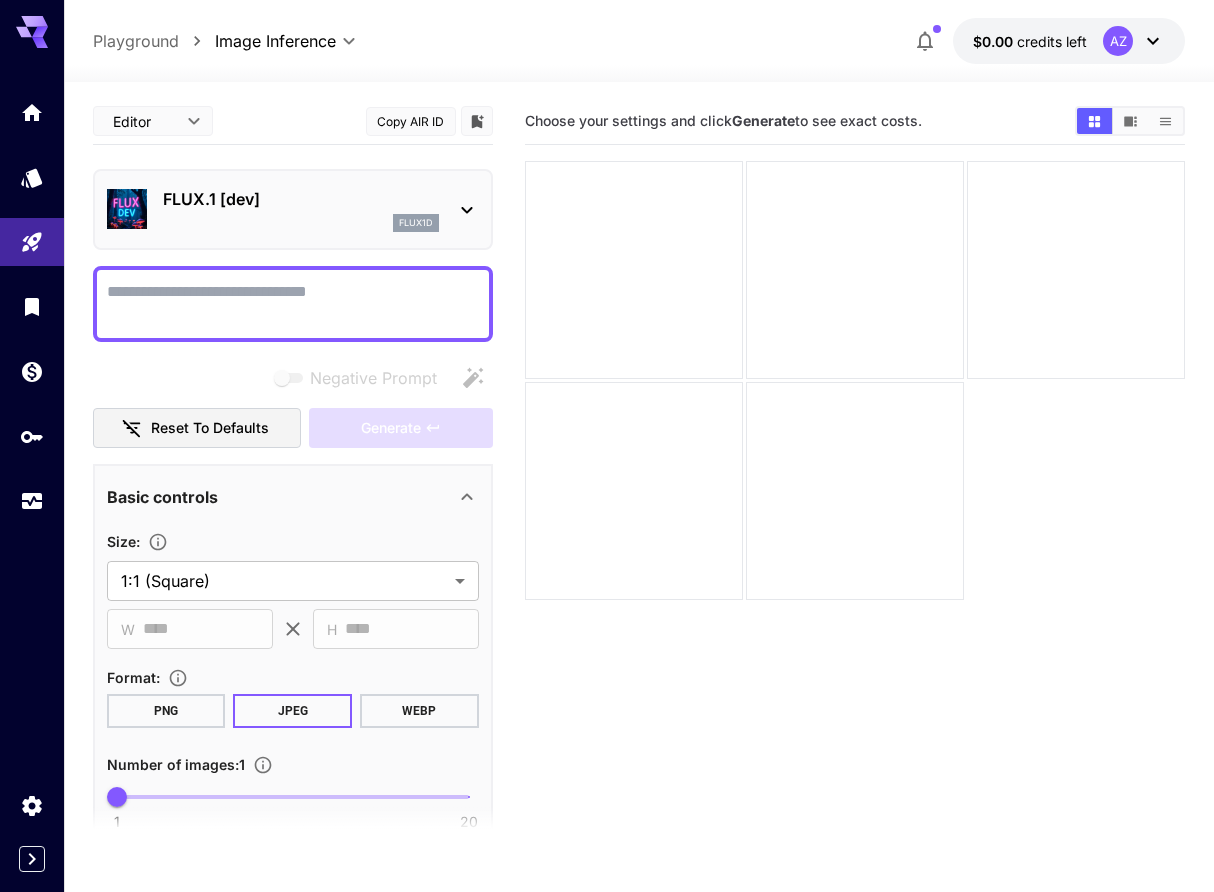 click on "FLUX.1 [dev]" at bounding box center [301, 199] 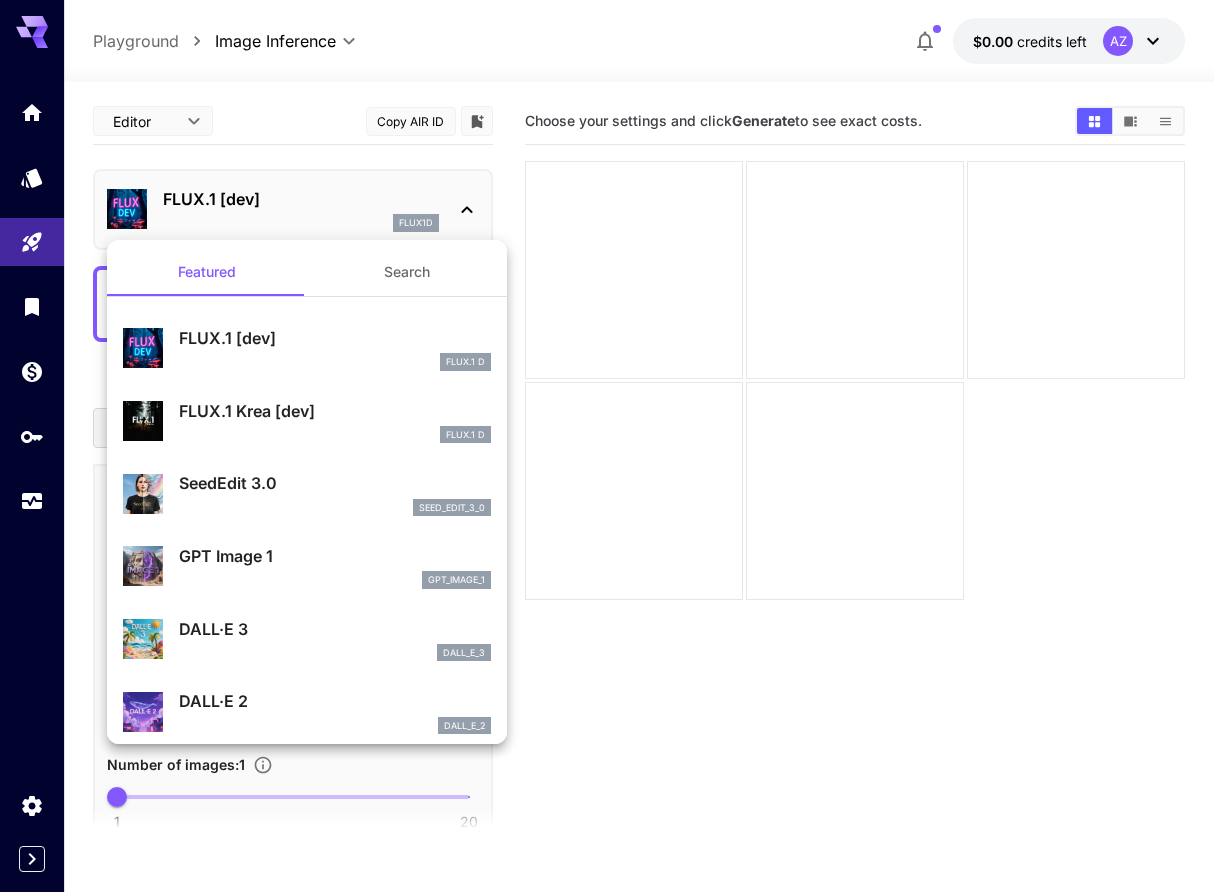 click on "Search" at bounding box center [407, 272] 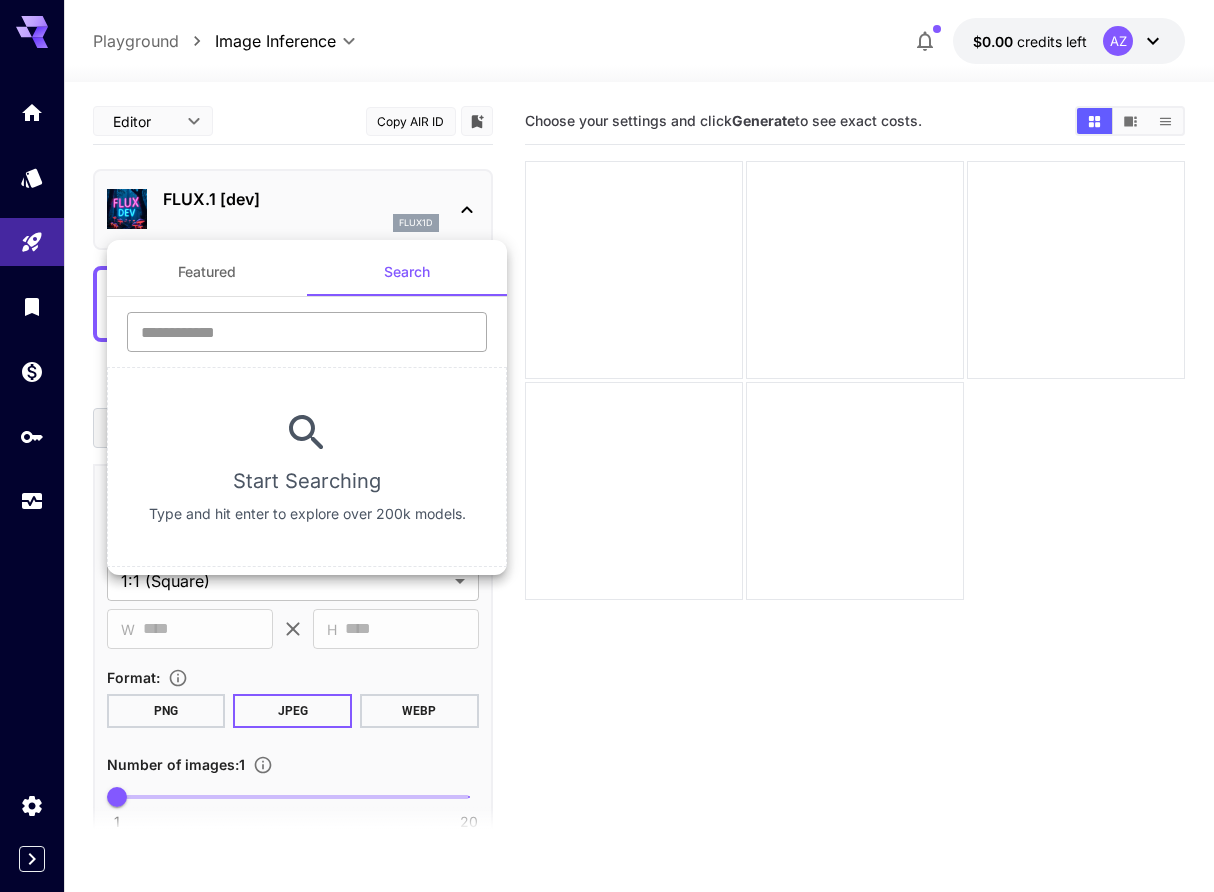 click at bounding box center (307, 332) 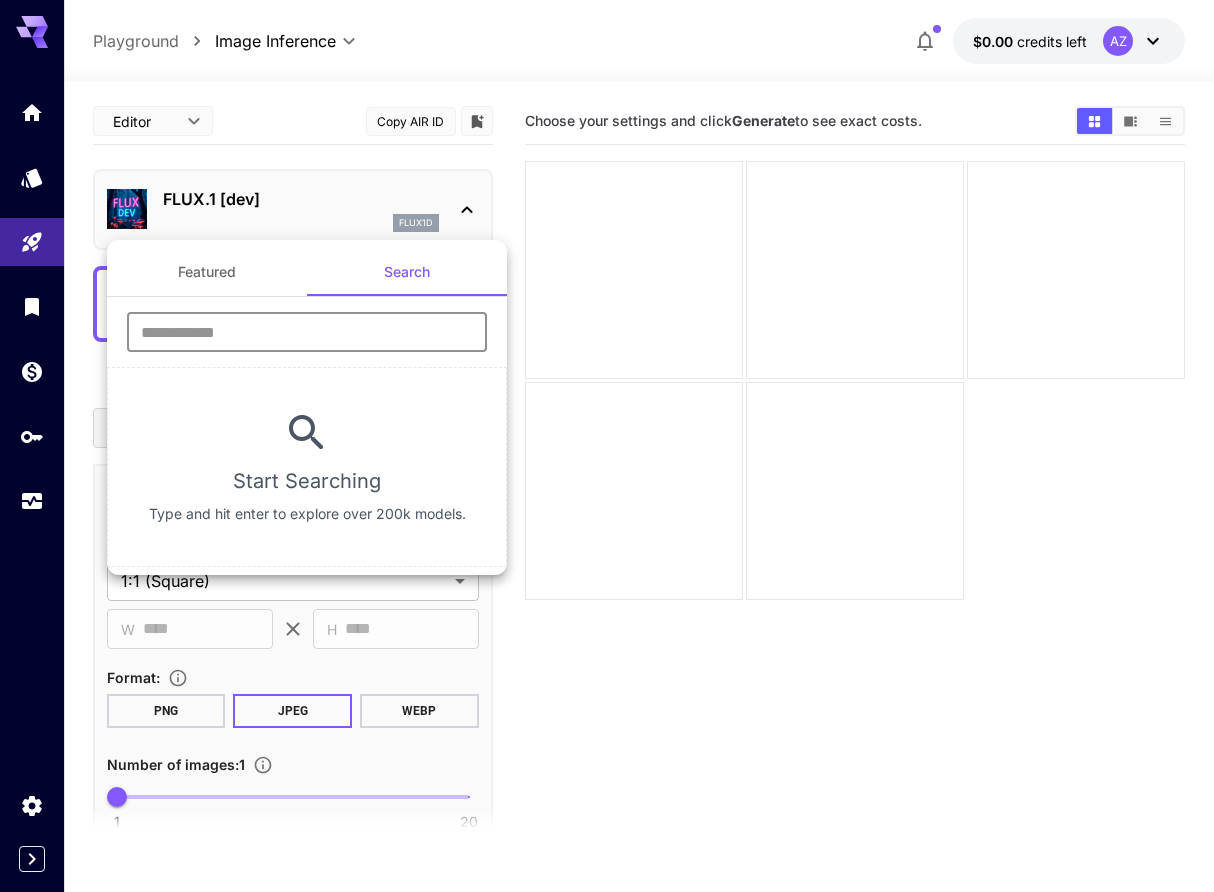 paste on "**********" 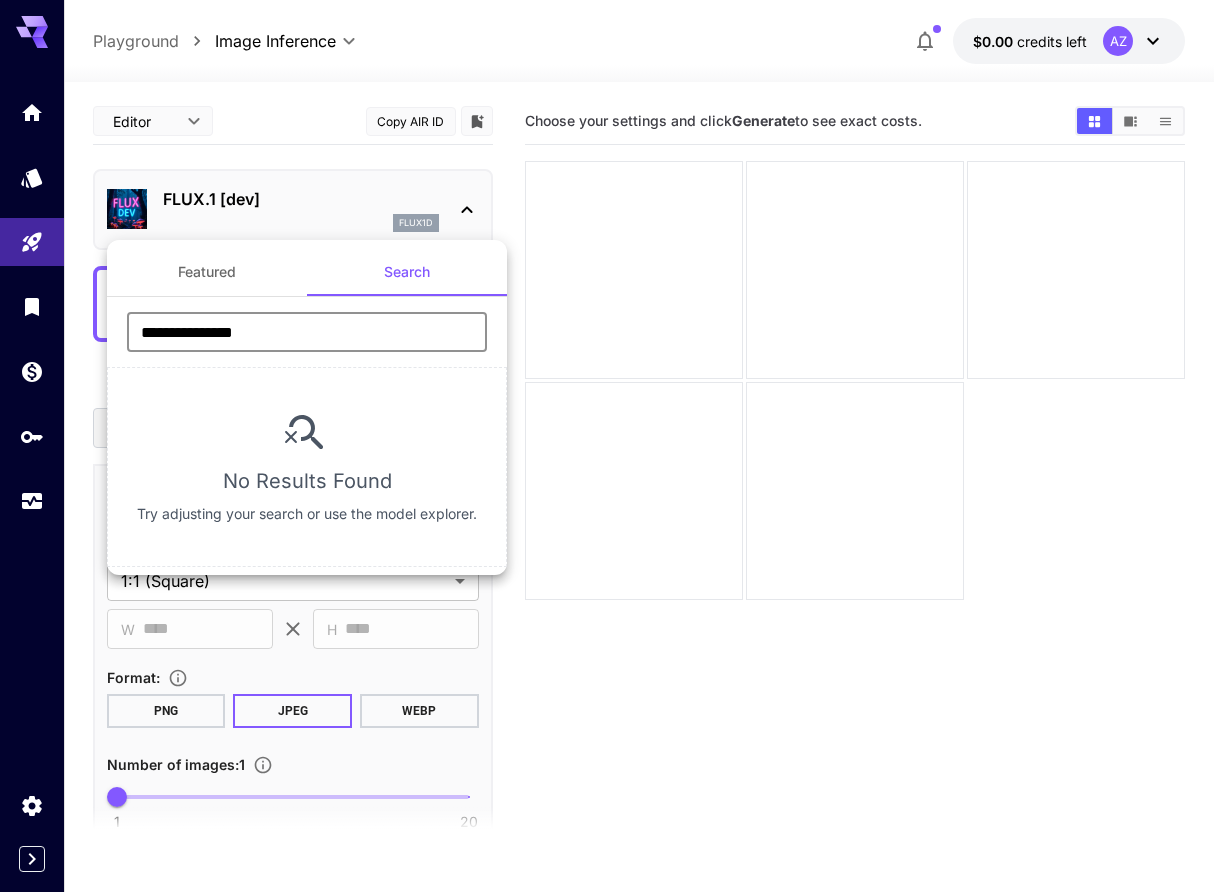 click on "**********" at bounding box center [307, 332] 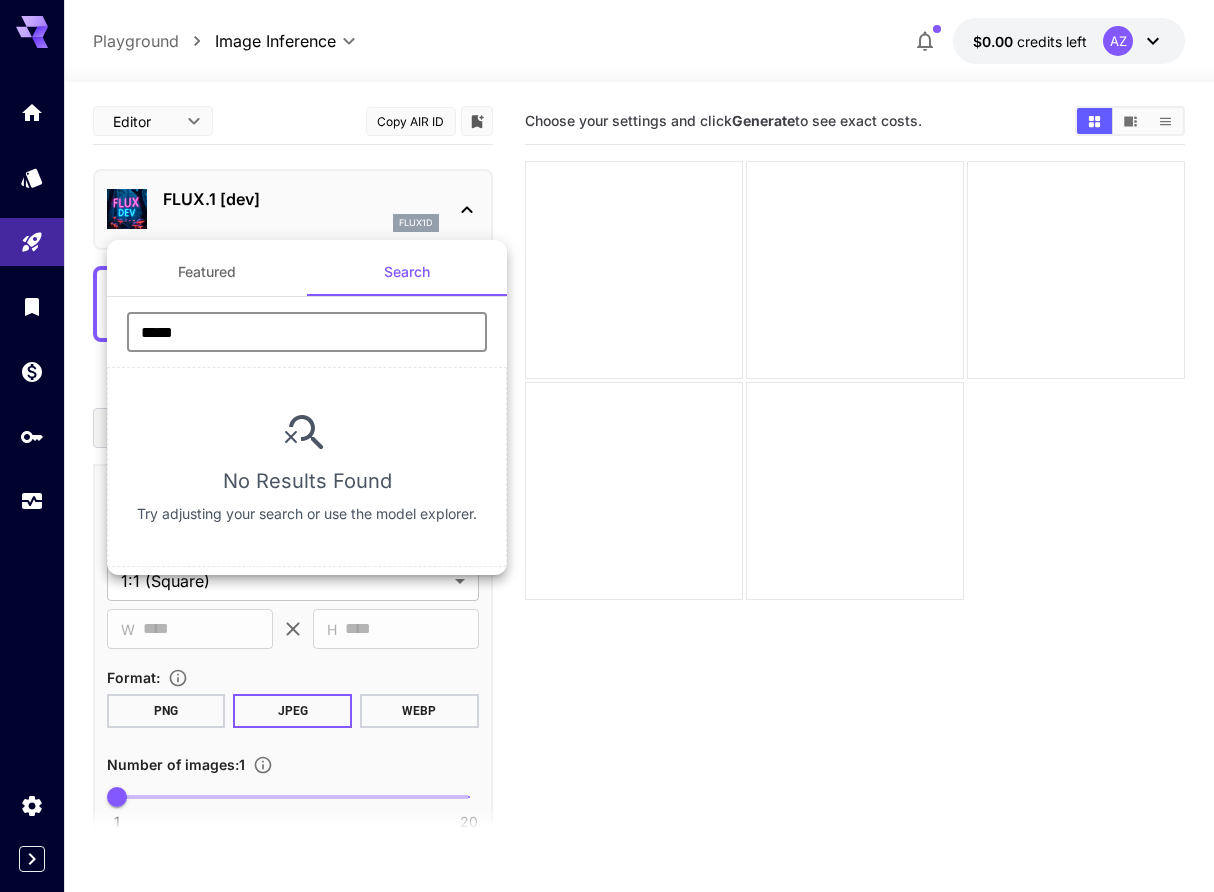 type on "*****" 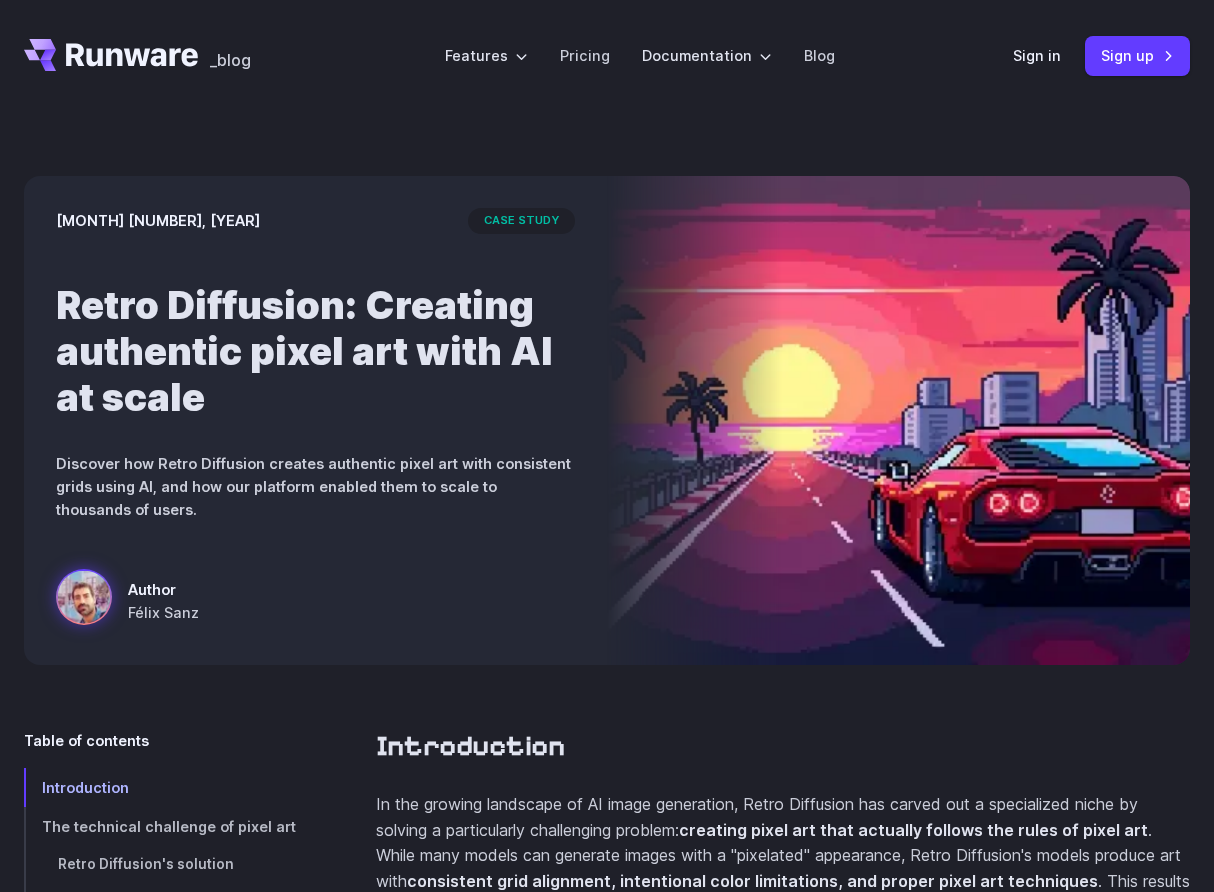 scroll, scrollTop: 0, scrollLeft: 0, axis: both 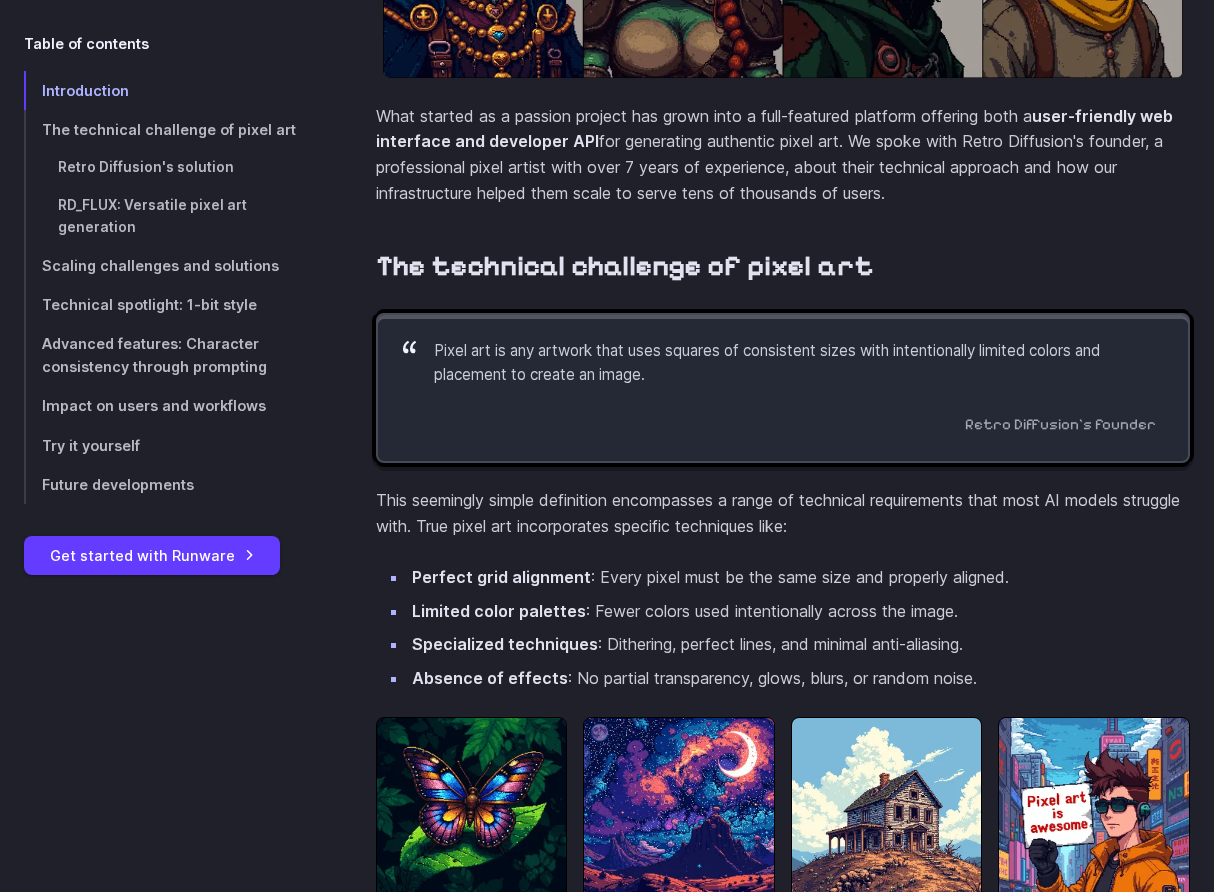 click on "Pixel art is any artwork that uses squares of consistent sizes with intentionally limited colors and placement to create an image." at bounding box center [795, 363] 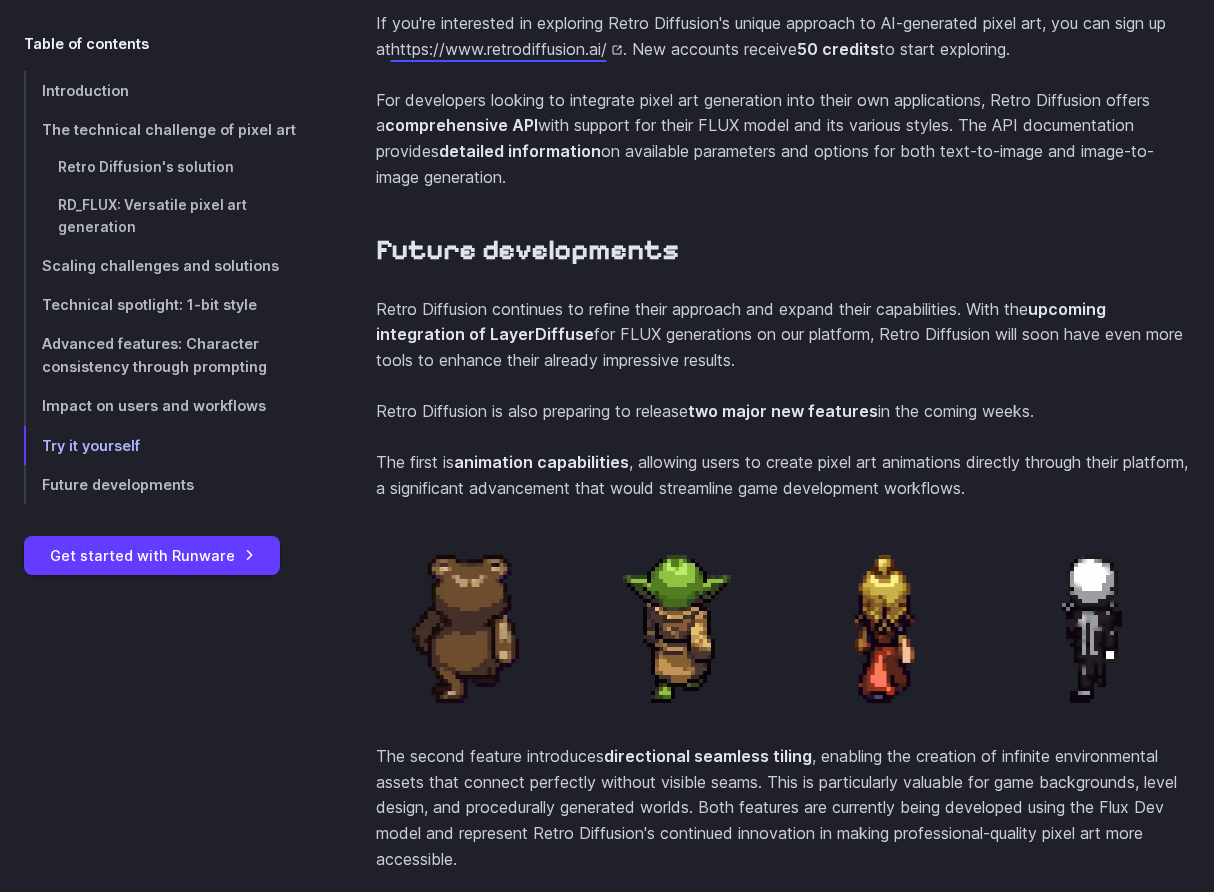 scroll, scrollTop: 7936, scrollLeft: 0, axis: vertical 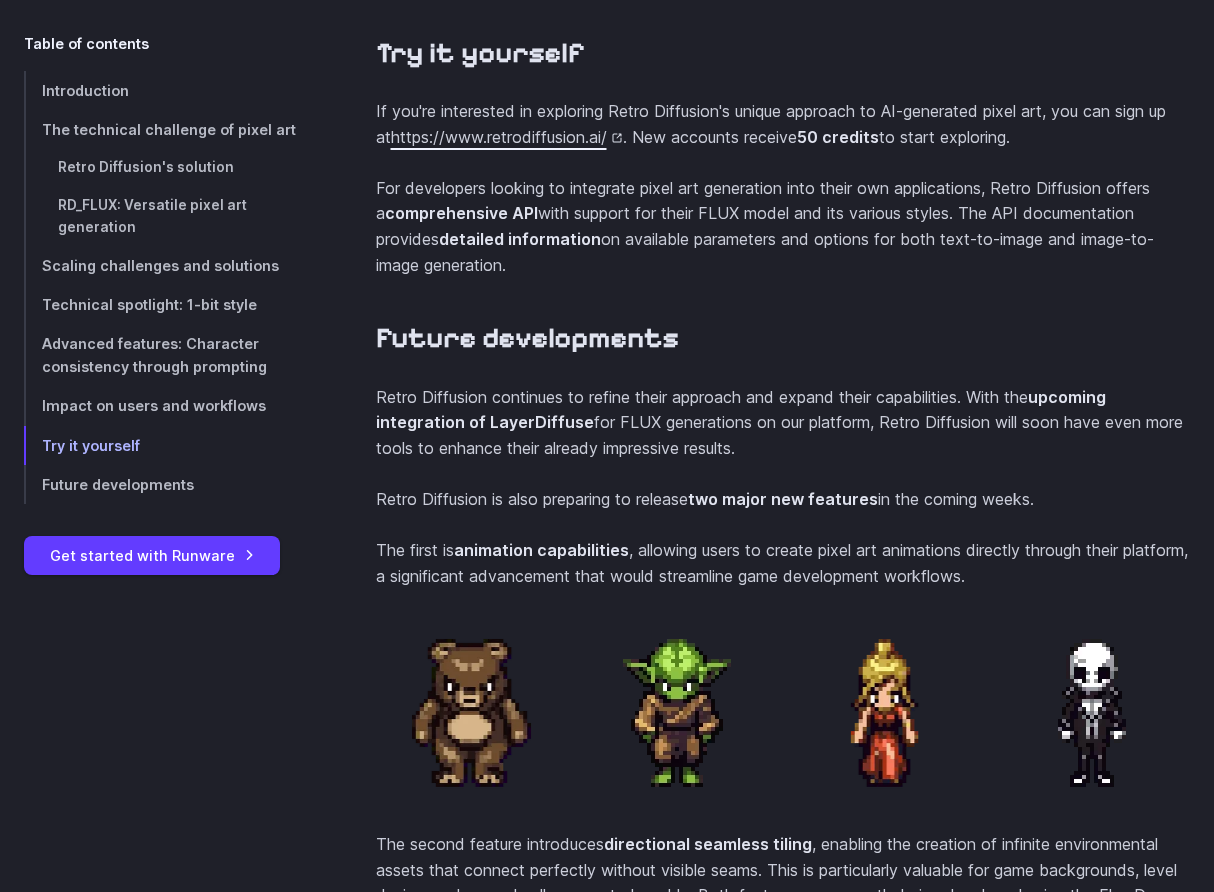 click on "https://www.retrodiffusion.ai/" at bounding box center (507, 137) 